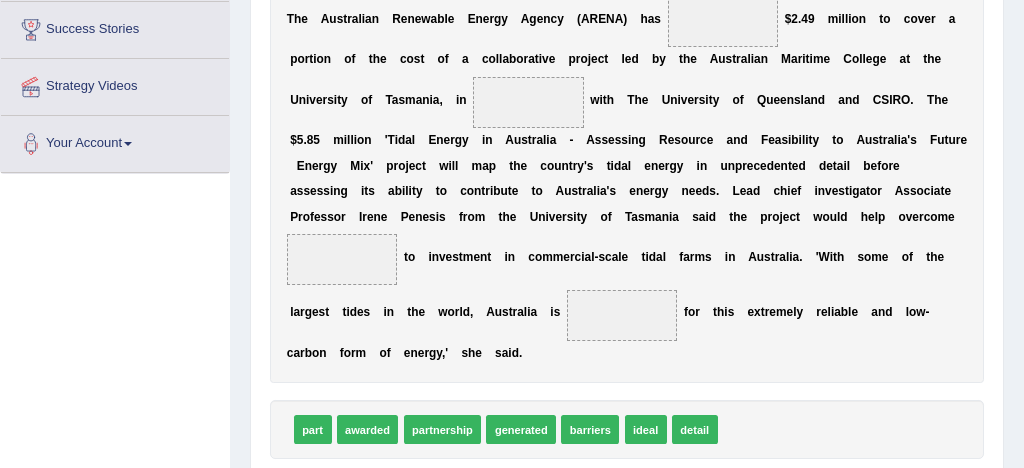 scroll, scrollTop: 385, scrollLeft: 0, axis: vertical 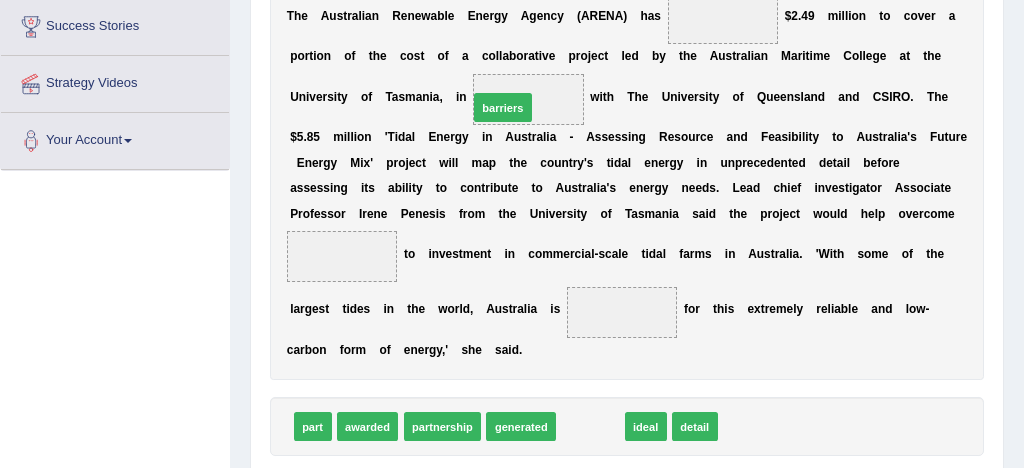 drag, startPoint x: 586, startPoint y: 433, endPoint x: 477, endPoint y: 57, distance: 391.48053 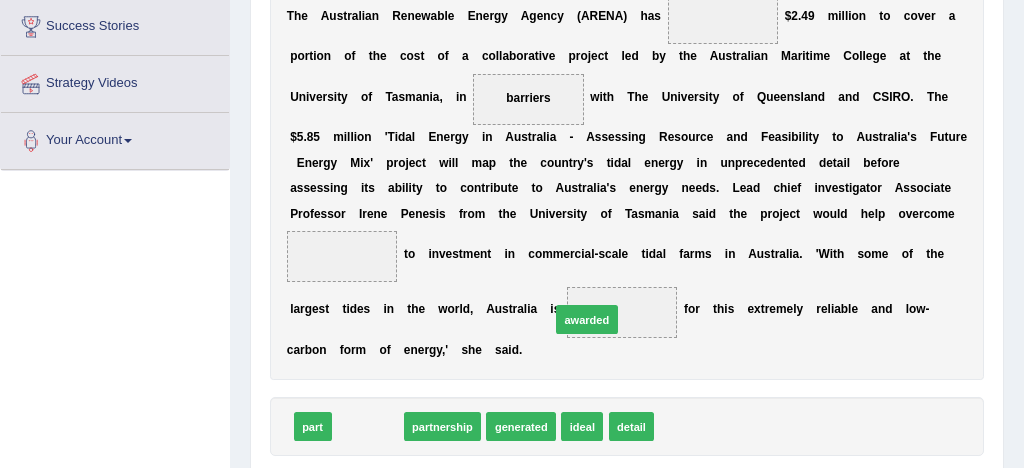drag, startPoint x: 368, startPoint y: 429, endPoint x: 627, endPoint y: 301, distance: 288.9031 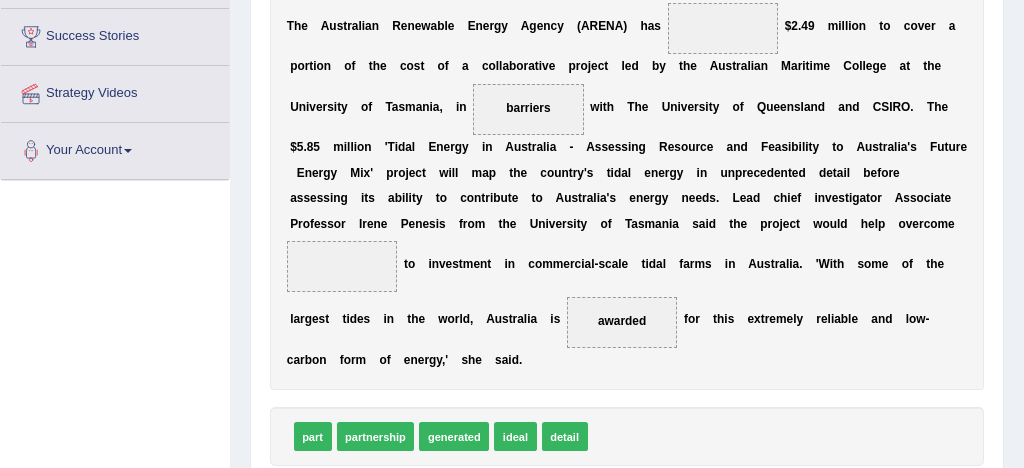 scroll, scrollTop: 374, scrollLeft: 0, axis: vertical 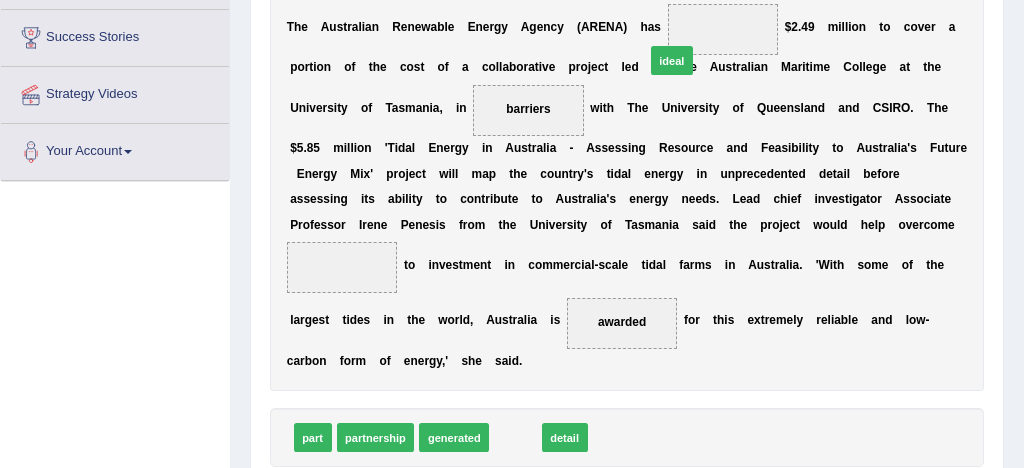 drag, startPoint x: 520, startPoint y: 438, endPoint x: 705, endPoint y: -10, distance: 484.69476 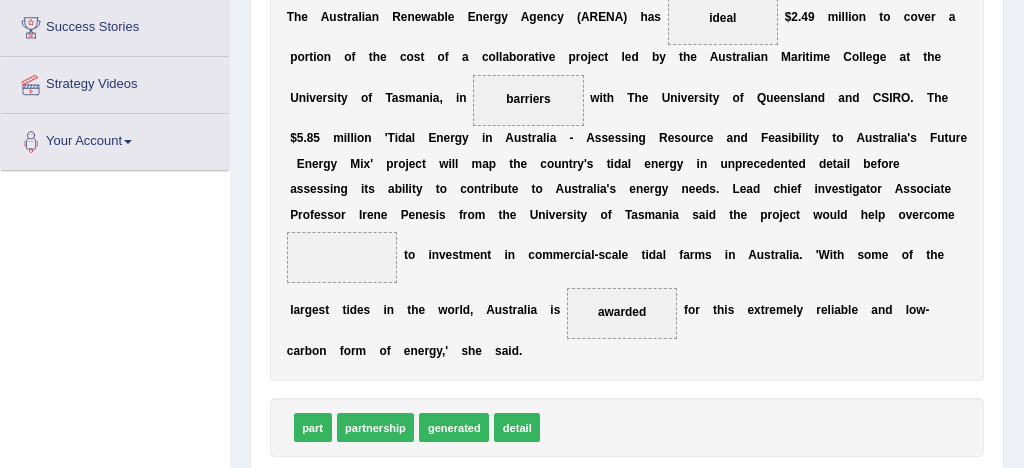 scroll, scrollTop: 384, scrollLeft: 0, axis: vertical 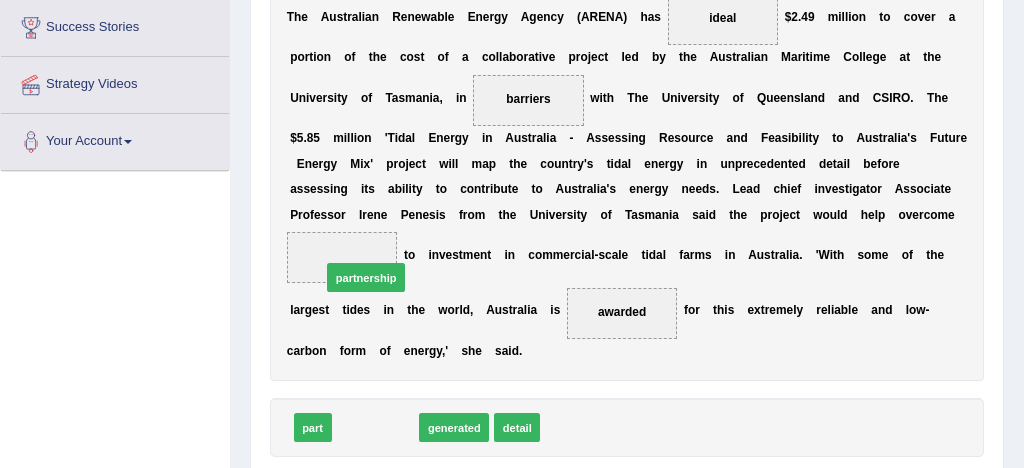 drag, startPoint x: 391, startPoint y: 429, endPoint x: 380, endPoint y: 252, distance: 177.34148 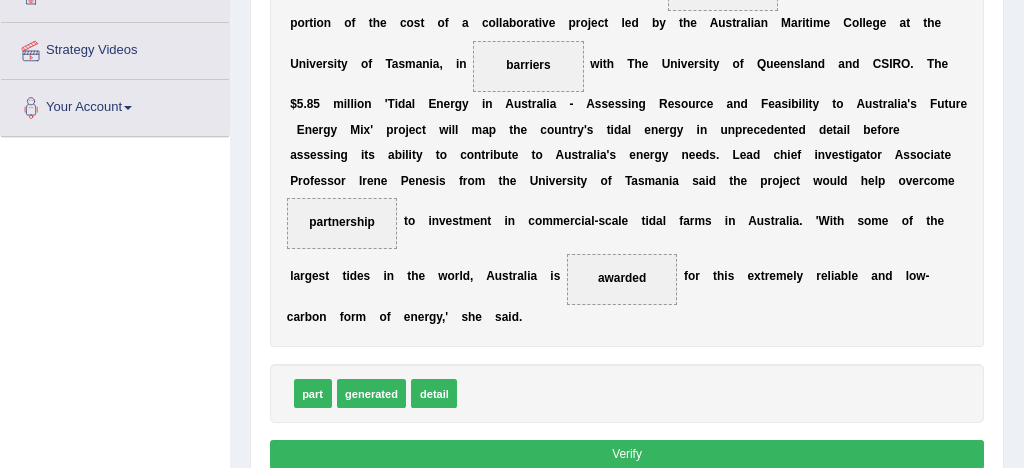scroll, scrollTop: 429, scrollLeft: 0, axis: vertical 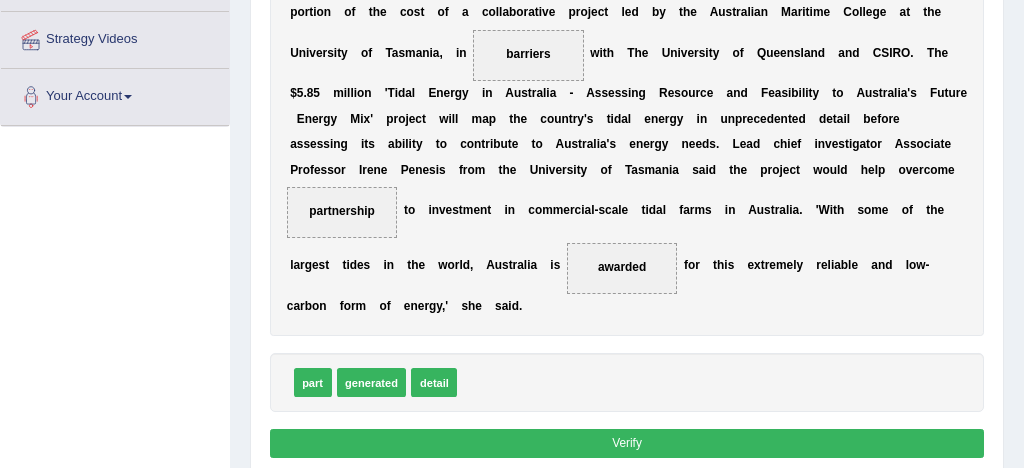 click on "Verify" at bounding box center [627, 443] 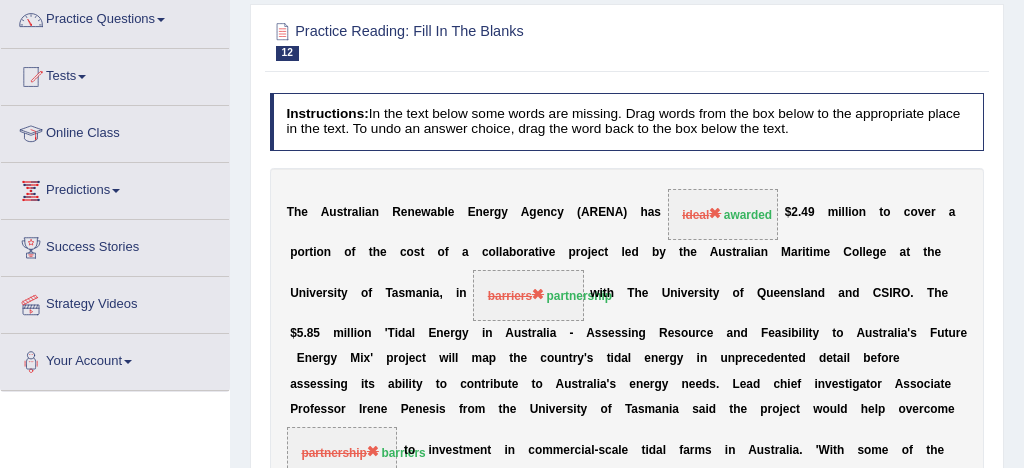scroll, scrollTop: 96, scrollLeft: 0, axis: vertical 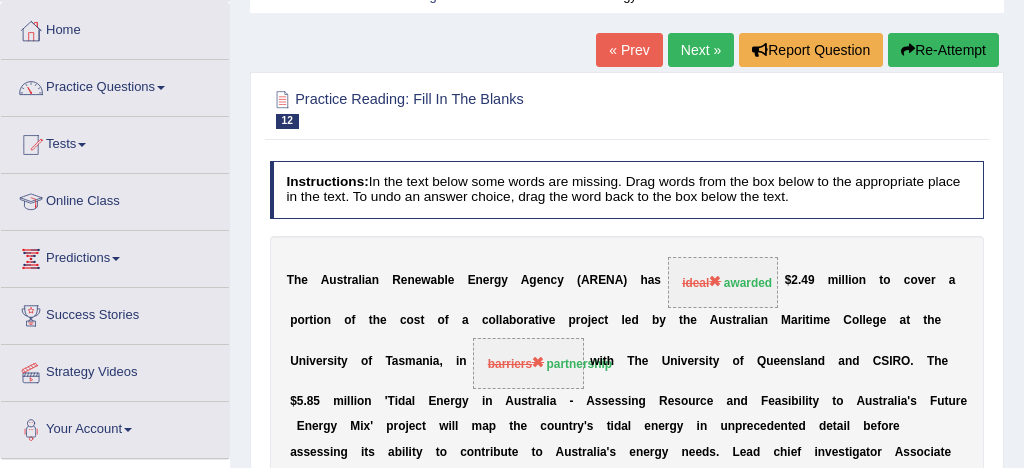 click on "Re-Attempt" at bounding box center [943, 50] 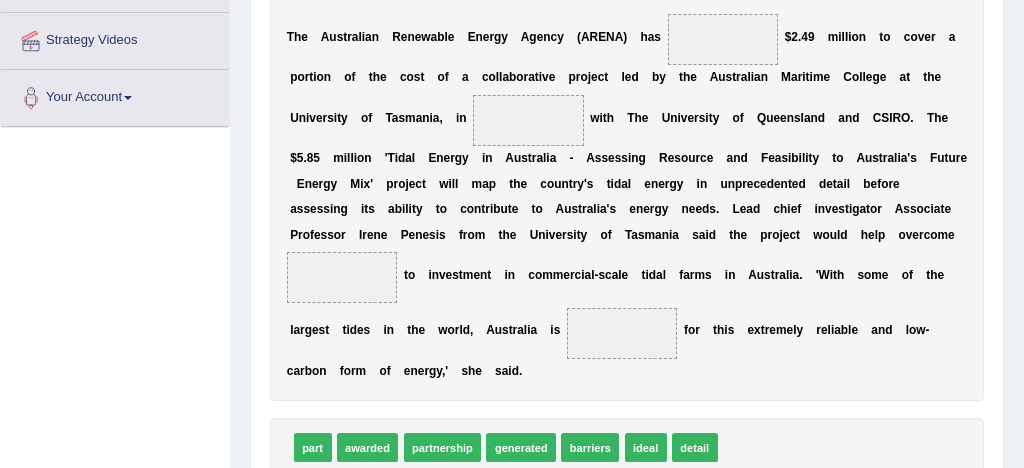 scroll, scrollTop: 428, scrollLeft: 0, axis: vertical 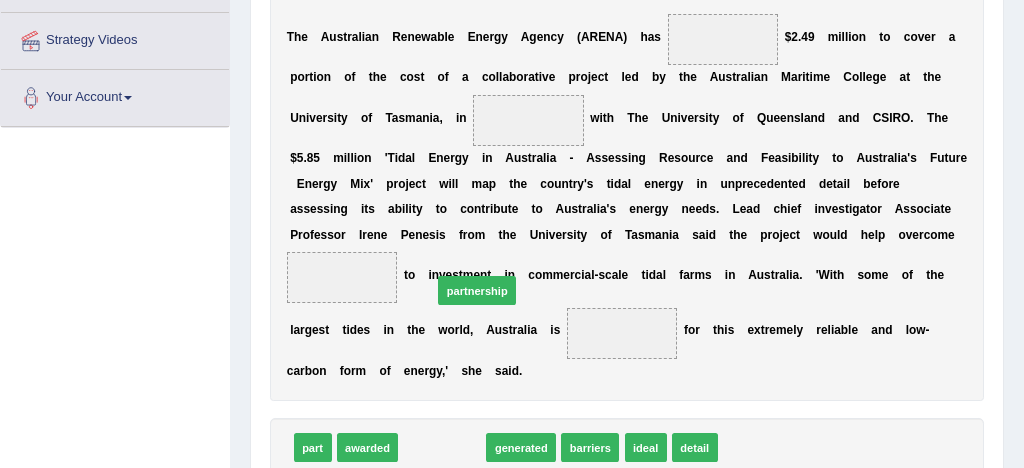 drag, startPoint x: 452, startPoint y: 448, endPoint x: 495, endPoint y: 207, distance: 244.80605 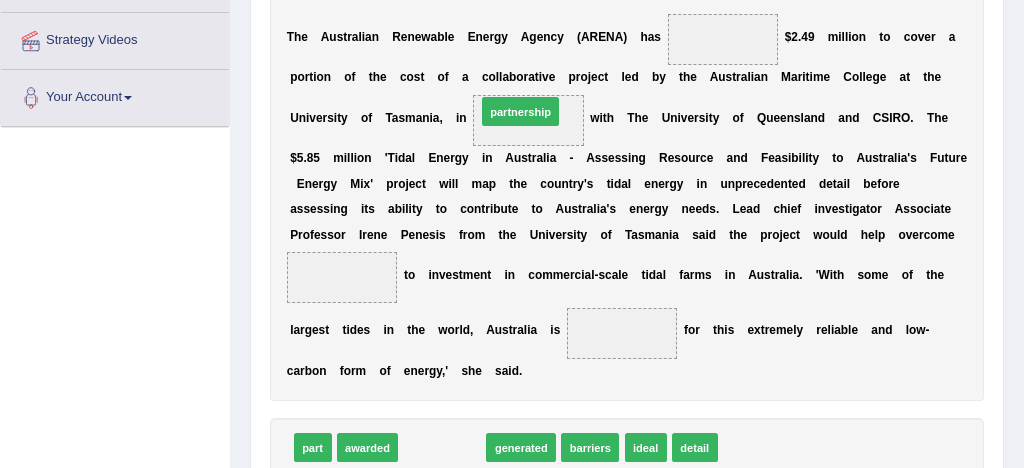 drag, startPoint x: 450, startPoint y: 449, endPoint x: 544, endPoint y: 51, distance: 408.94986 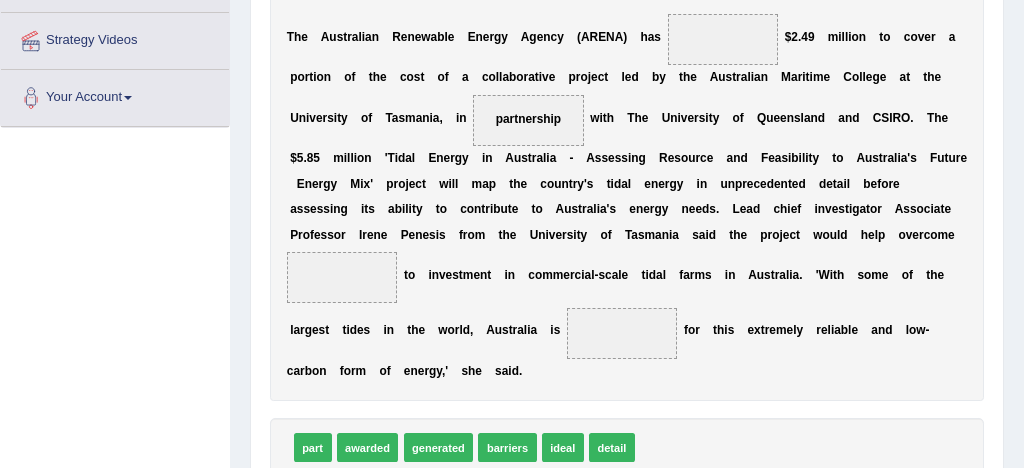 scroll, scrollTop: 431, scrollLeft: 0, axis: vertical 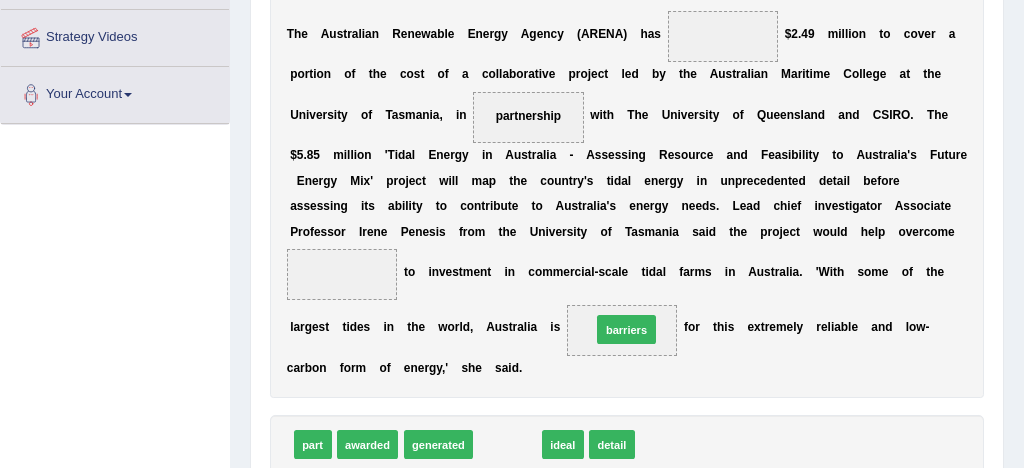 drag, startPoint x: 507, startPoint y: 447, endPoint x: 647, endPoint y: 311, distance: 195.18196 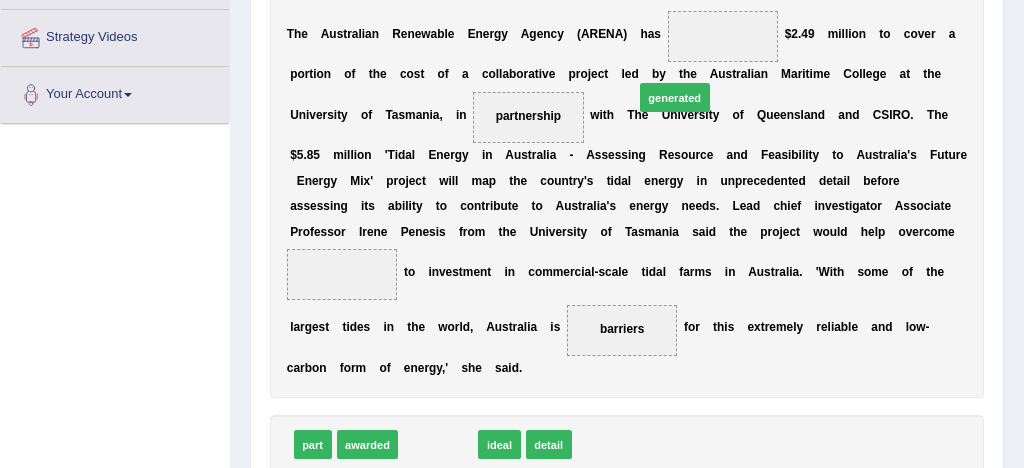drag, startPoint x: 443, startPoint y: 446, endPoint x: 726, endPoint y: 28, distance: 504.79007 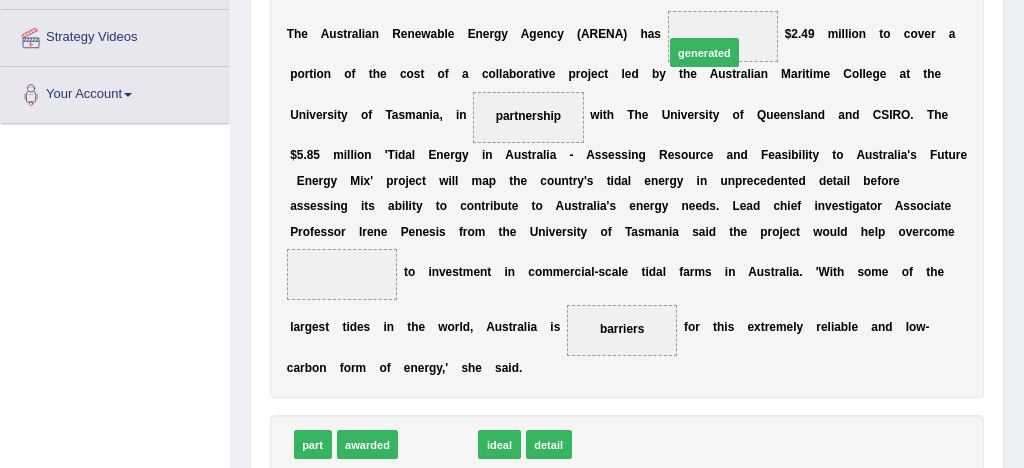 drag, startPoint x: 439, startPoint y: 444, endPoint x: 755, endPoint y: -21, distance: 562.2108 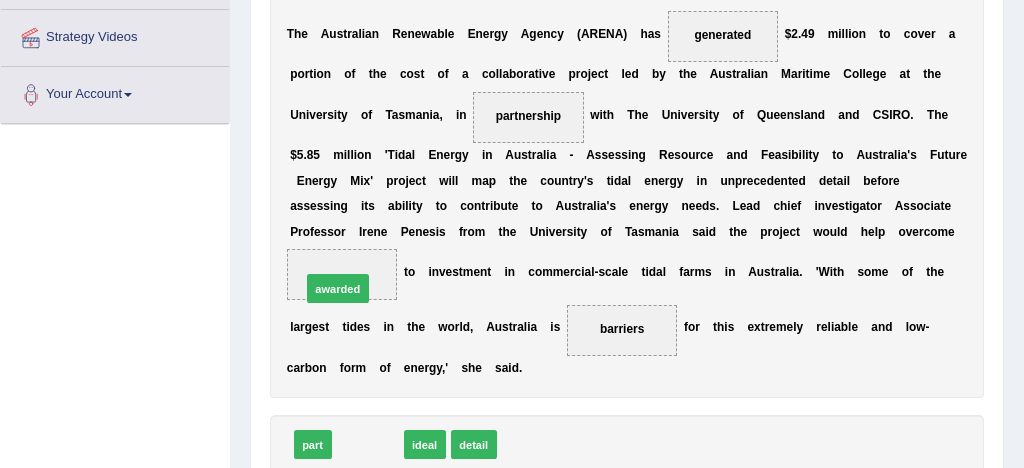 drag, startPoint x: 370, startPoint y: 450, endPoint x: 335, endPoint y: 261, distance: 192.21342 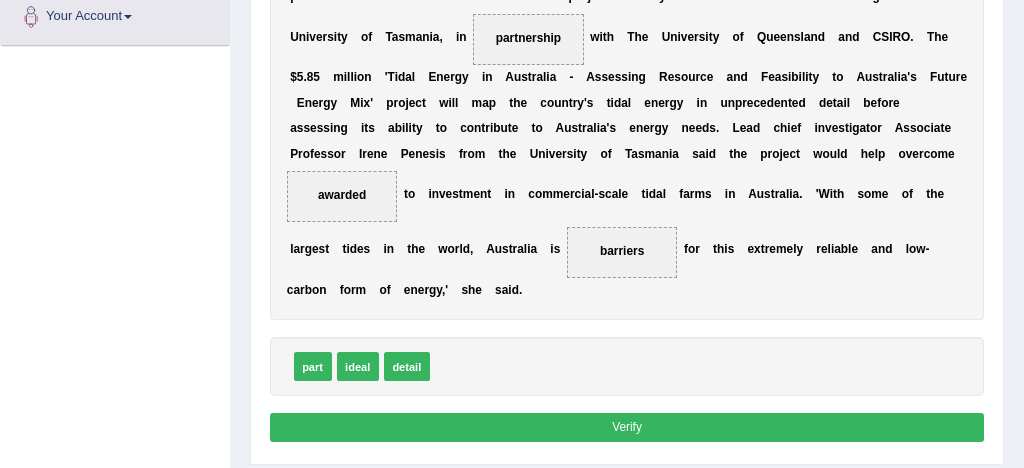 scroll, scrollTop: 512, scrollLeft: 0, axis: vertical 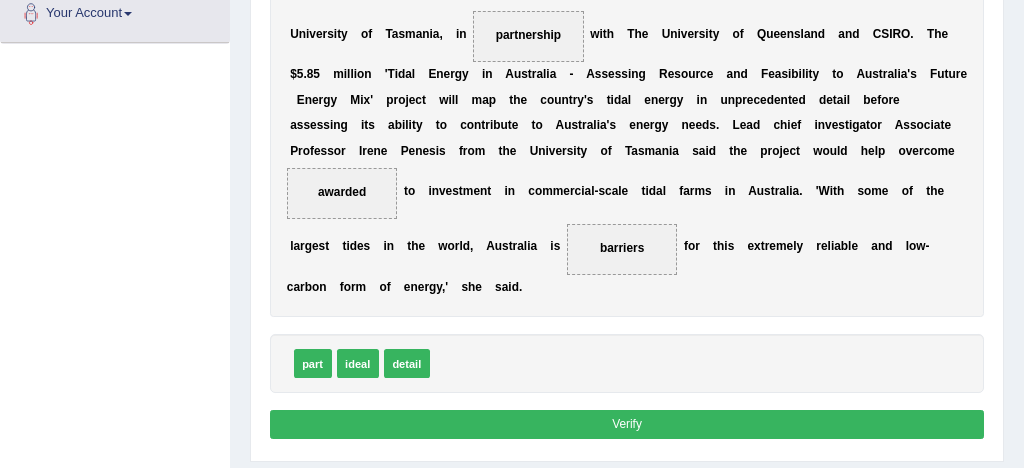 click on "Verify" at bounding box center (627, 424) 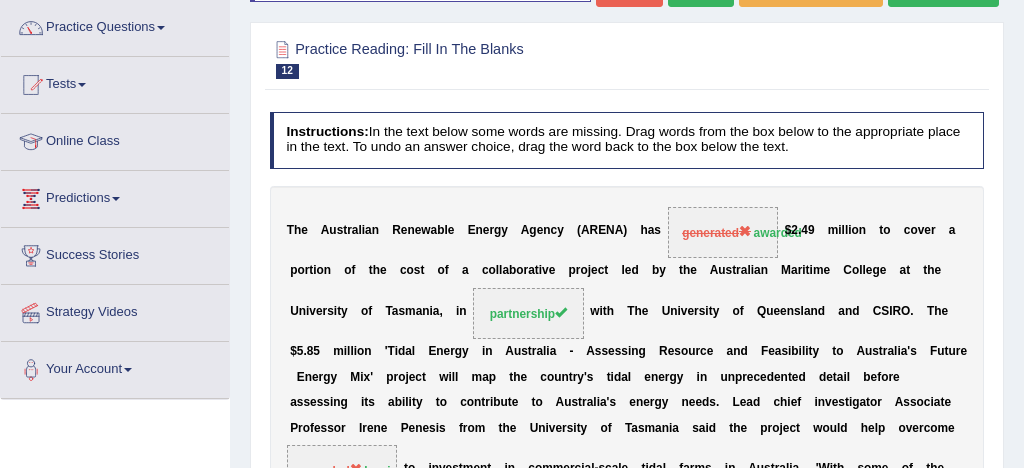 scroll, scrollTop: 125, scrollLeft: 0, axis: vertical 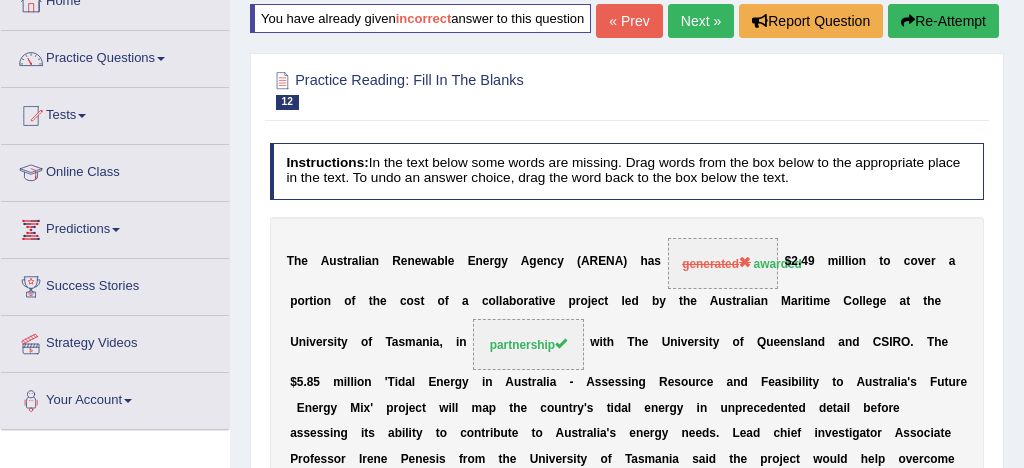 click on "Re-Attempt" at bounding box center [943, 21] 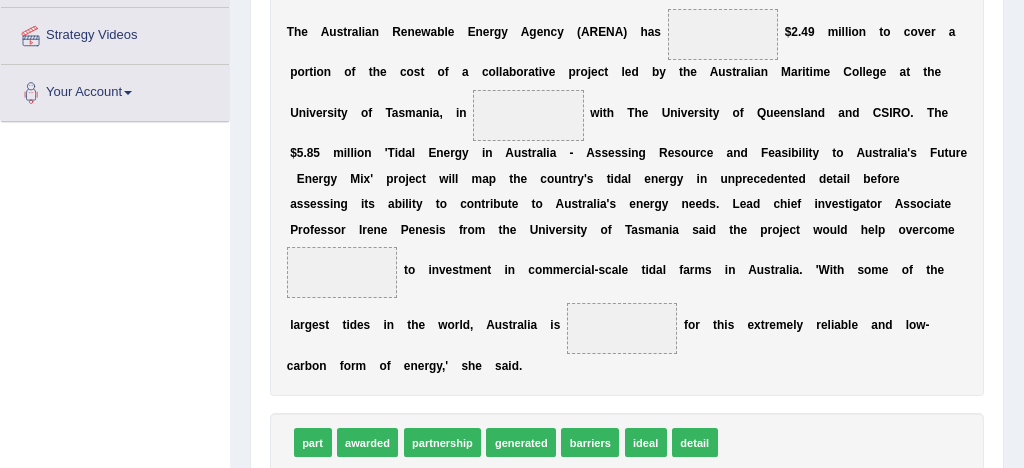 scroll, scrollTop: 422, scrollLeft: 0, axis: vertical 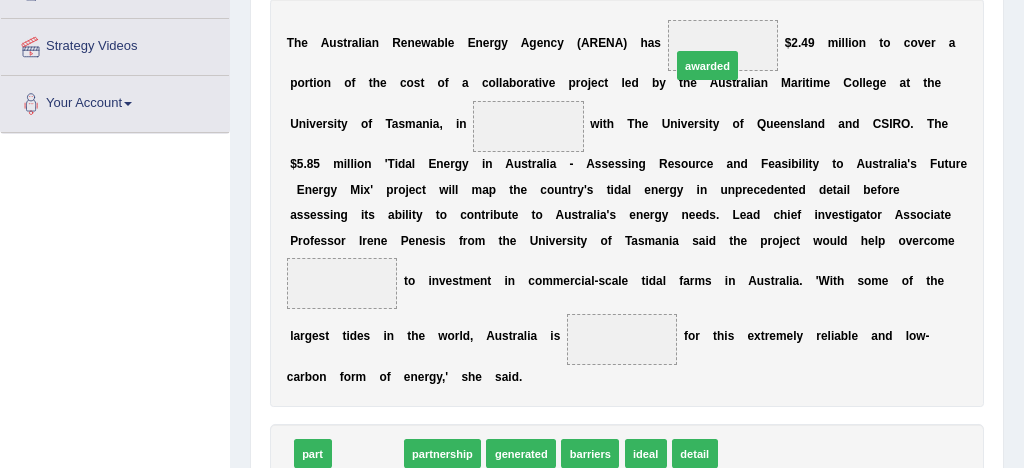 drag, startPoint x: 369, startPoint y: 456, endPoint x: 762, endPoint y: 0, distance: 601.9842 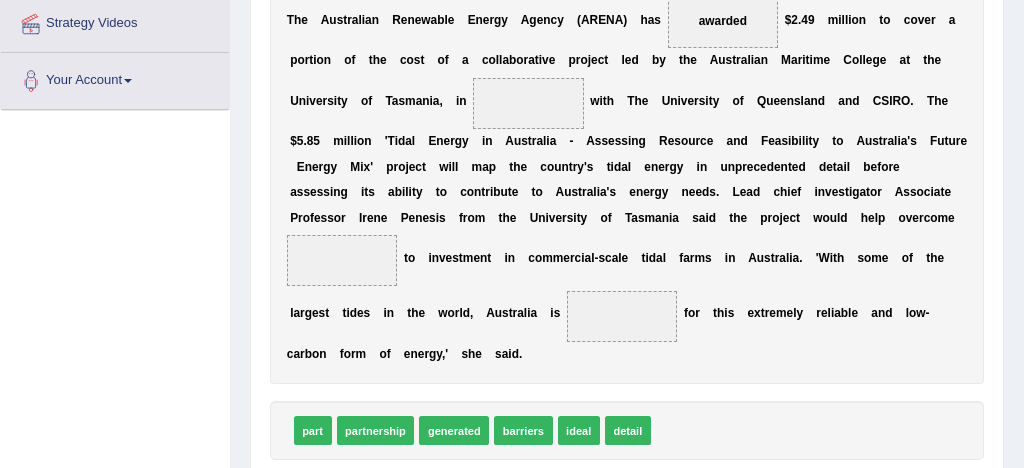scroll, scrollTop: 444, scrollLeft: 0, axis: vertical 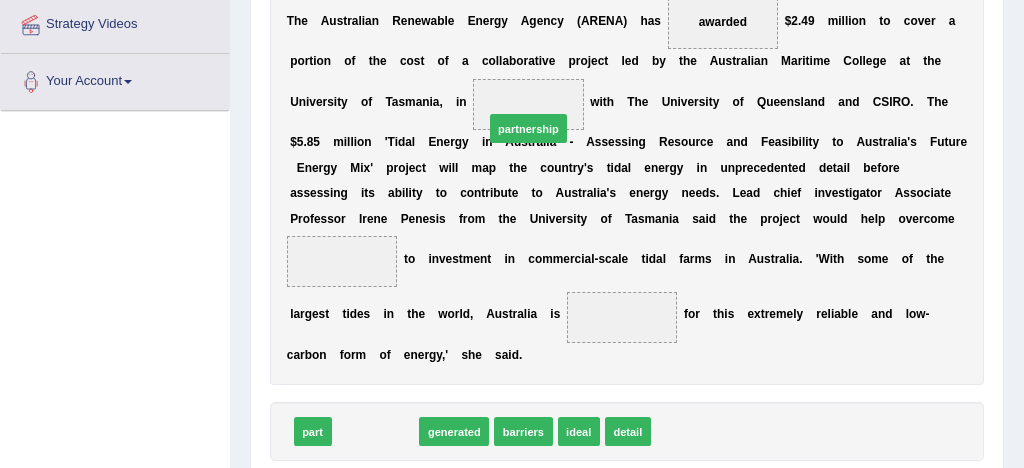 drag, startPoint x: 390, startPoint y: 430, endPoint x: 570, endPoint y: 73, distance: 399.81122 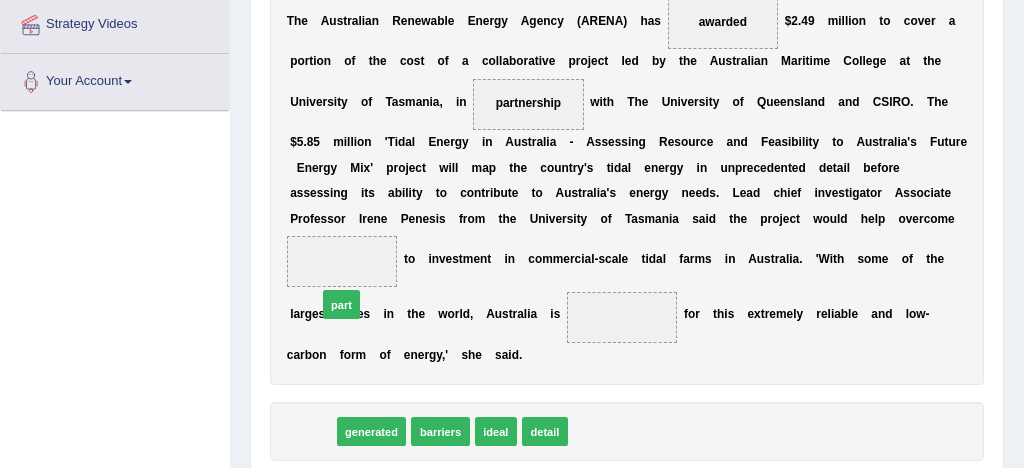 drag, startPoint x: 316, startPoint y: 434, endPoint x: 362, endPoint y: 243, distance: 196.4612 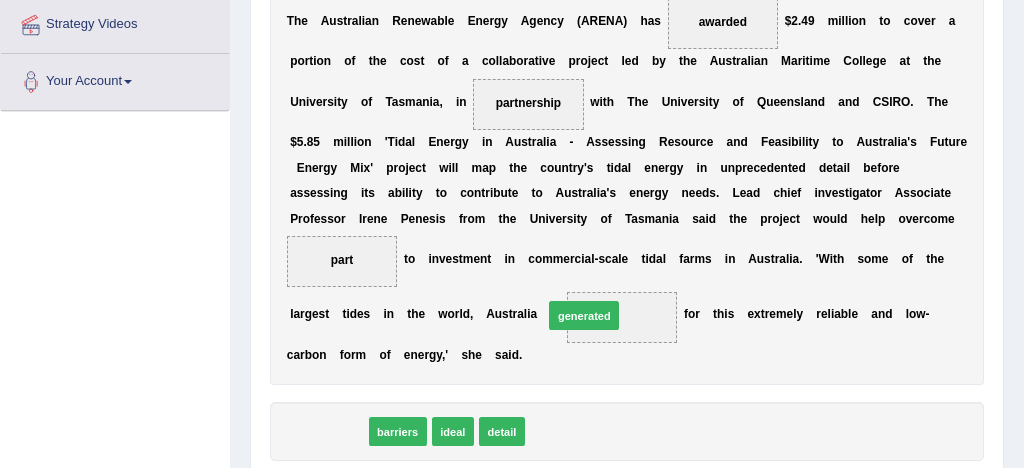 drag, startPoint x: 335, startPoint y: 436, endPoint x: 661, endPoint y: 303, distance: 352.08664 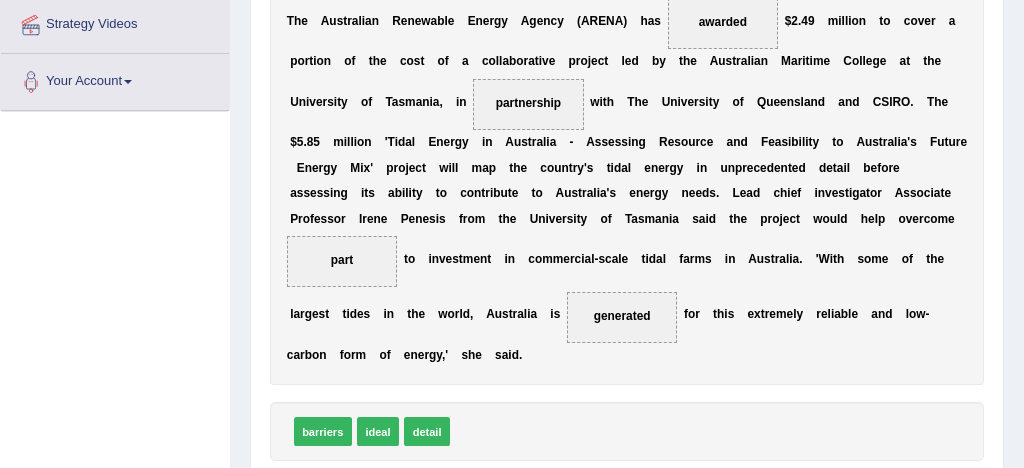 scroll, scrollTop: 529, scrollLeft: 0, axis: vertical 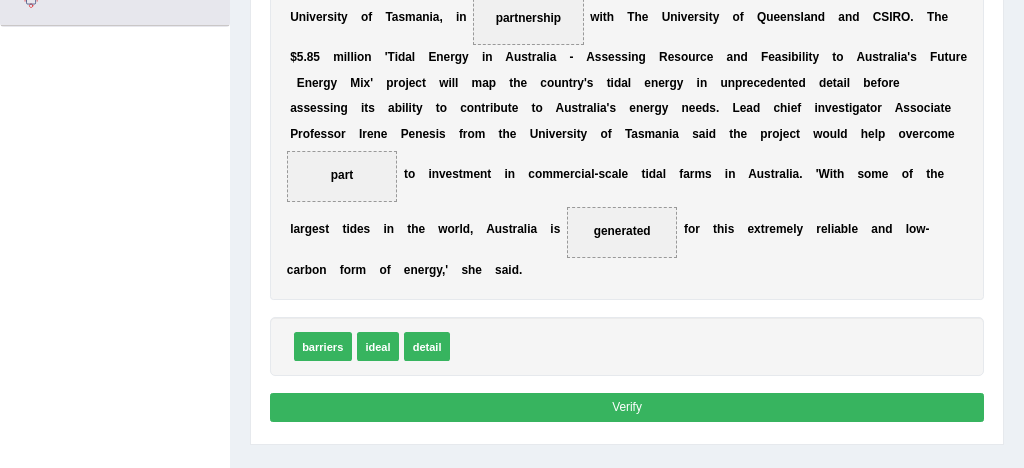 click on "Verify" at bounding box center (627, 407) 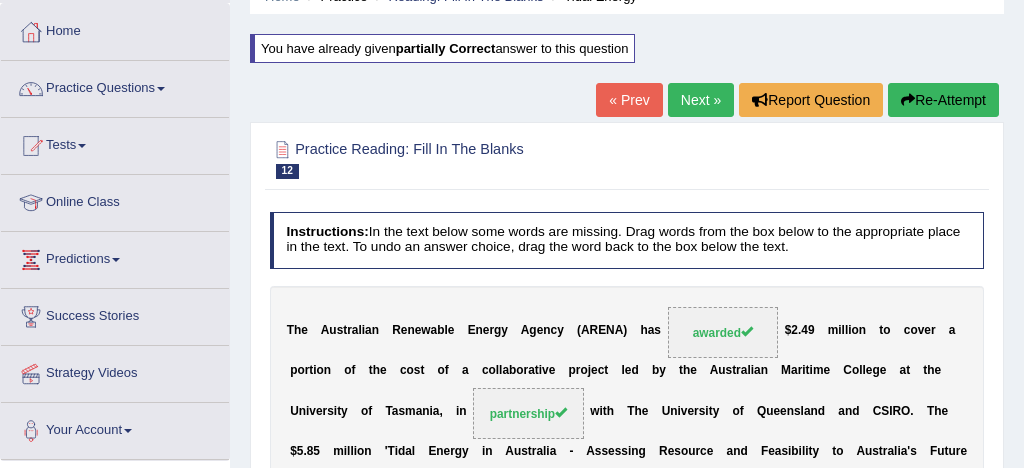 scroll, scrollTop: 83, scrollLeft: 0, axis: vertical 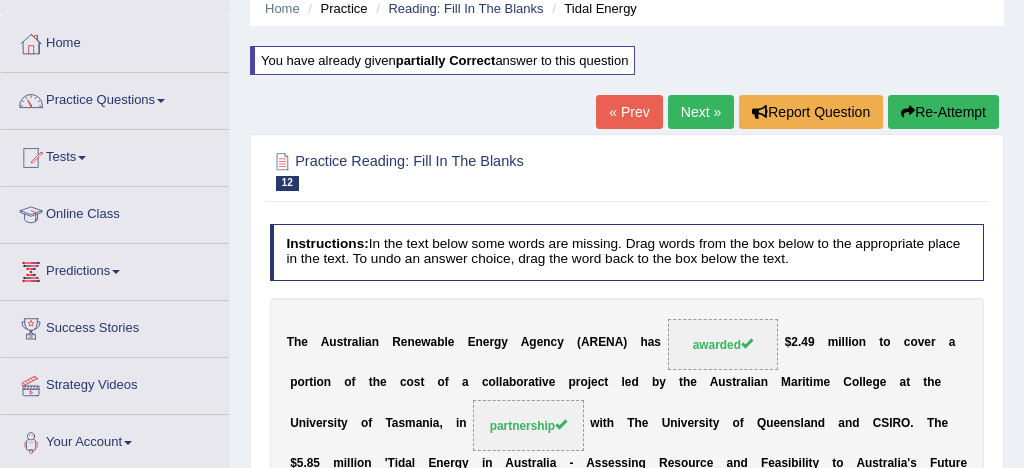 click on "Re-Attempt" at bounding box center [943, 112] 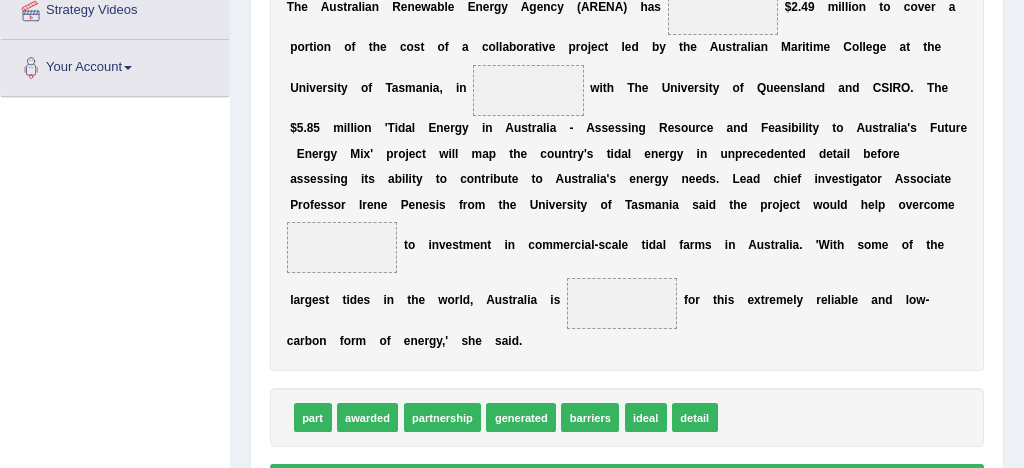 scroll, scrollTop: 446, scrollLeft: 0, axis: vertical 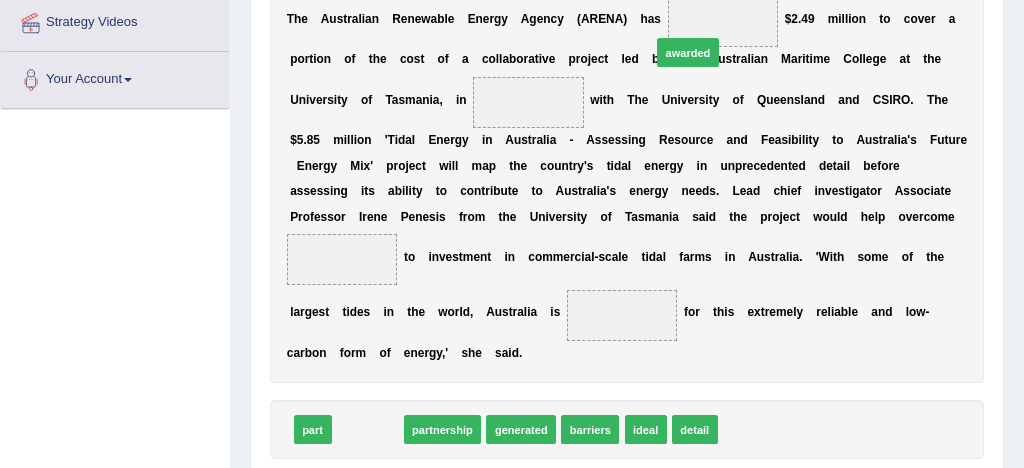 drag, startPoint x: 375, startPoint y: 427, endPoint x: 766, endPoint y: -34, distance: 604.4849 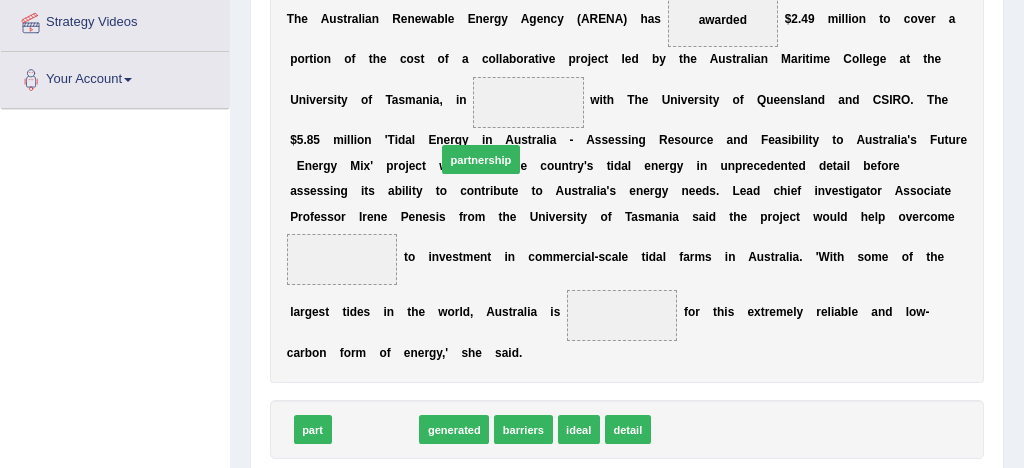 drag, startPoint x: 387, startPoint y: 430, endPoint x: 522, endPoint y: 93, distance: 363.03442 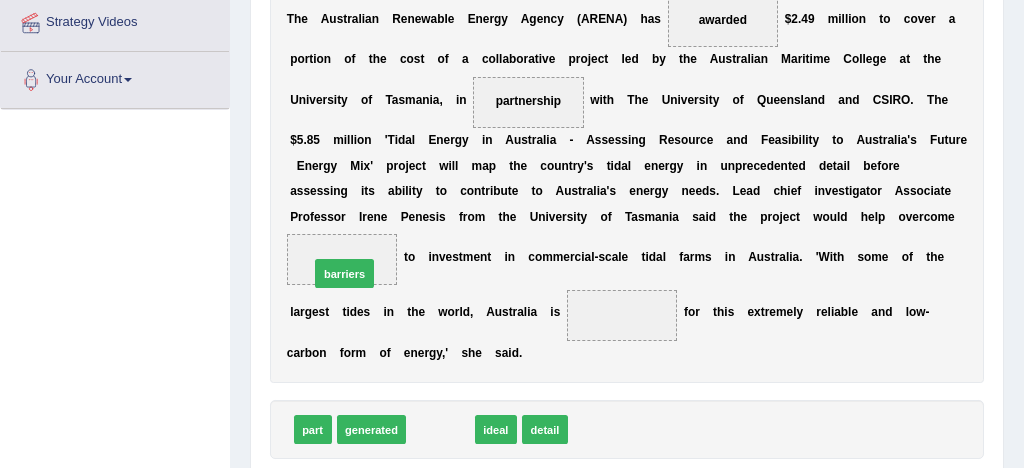 drag, startPoint x: 443, startPoint y: 435, endPoint x: 315, endPoint y: 251, distance: 224.1428 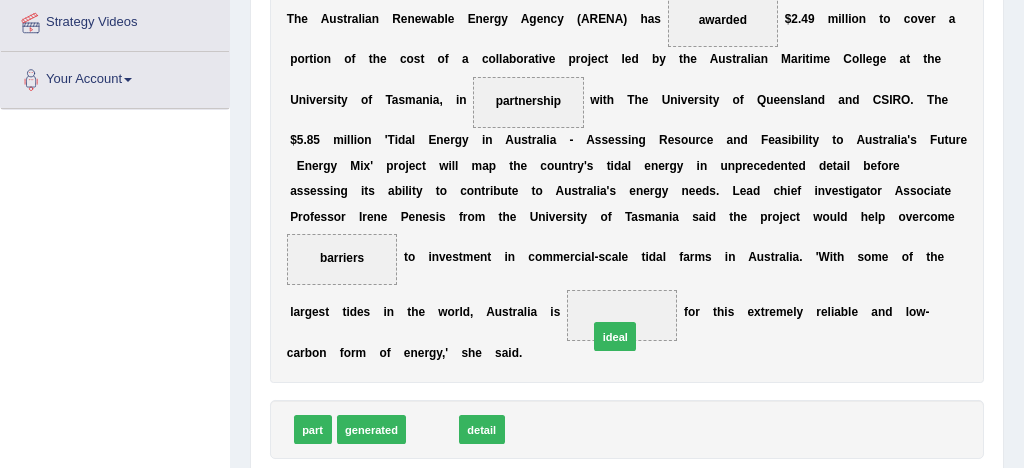 drag, startPoint x: 433, startPoint y: 439, endPoint x: 657, endPoint y: 319, distance: 254.11809 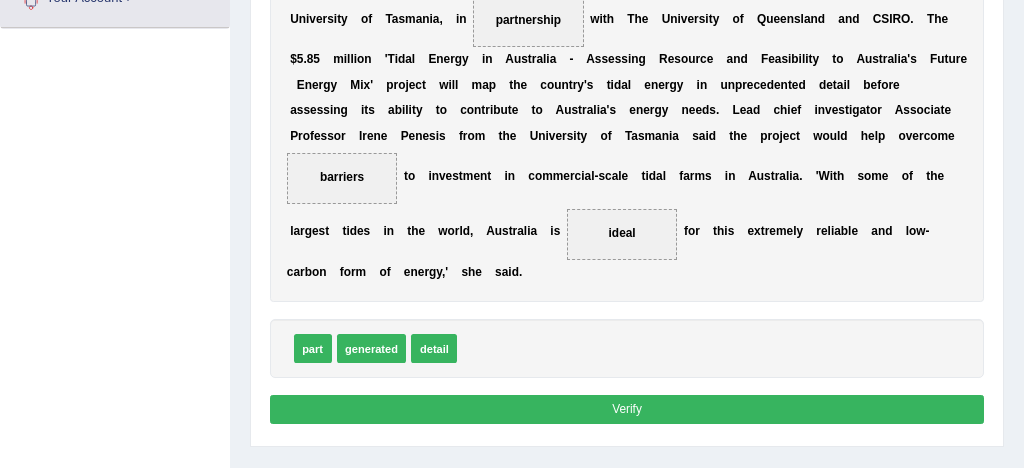scroll, scrollTop: 528, scrollLeft: 0, axis: vertical 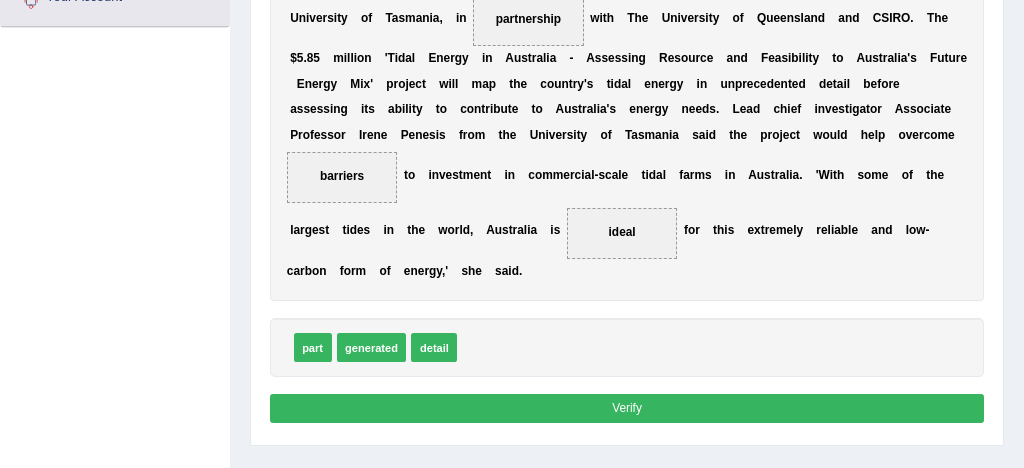 click on "Verify" at bounding box center (627, 408) 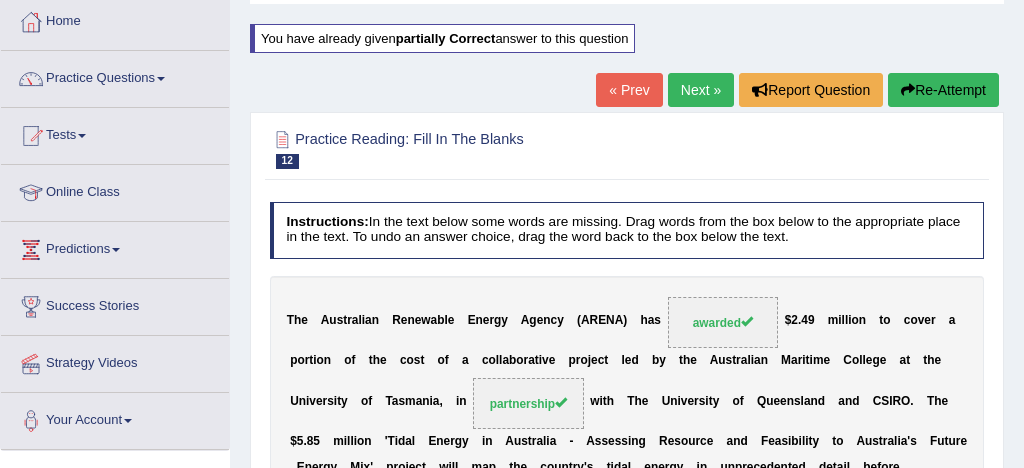 scroll, scrollTop: 102, scrollLeft: 0, axis: vertical 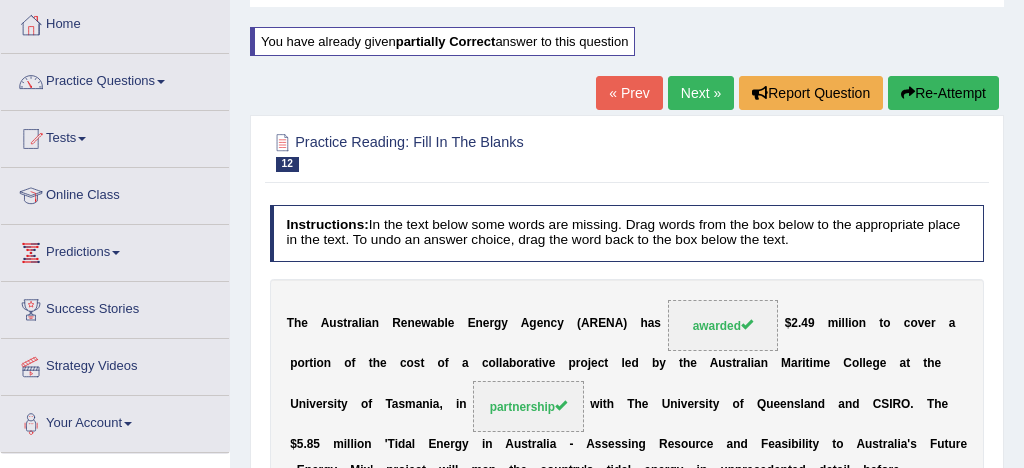 click on "Next »" at bounding box center (701, 93) 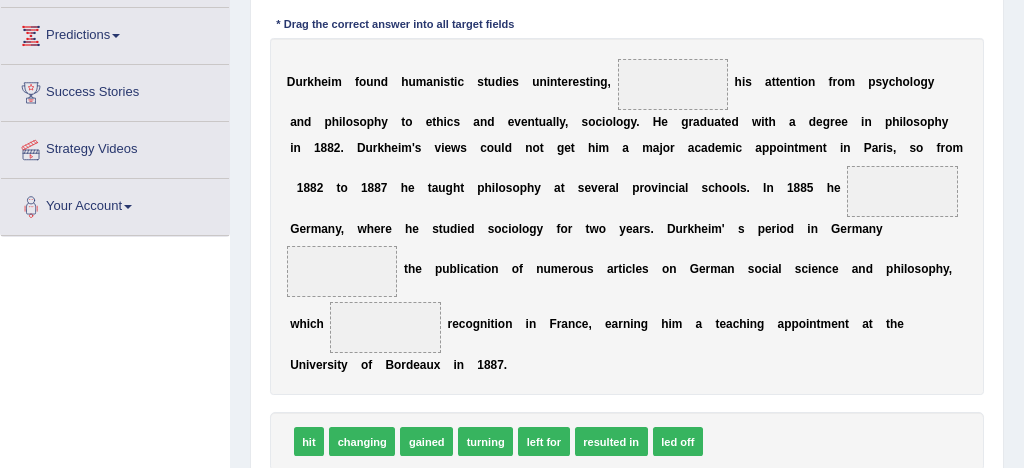 scroll, scrollTop: 321, scrollLeft: 0, axis: vertical 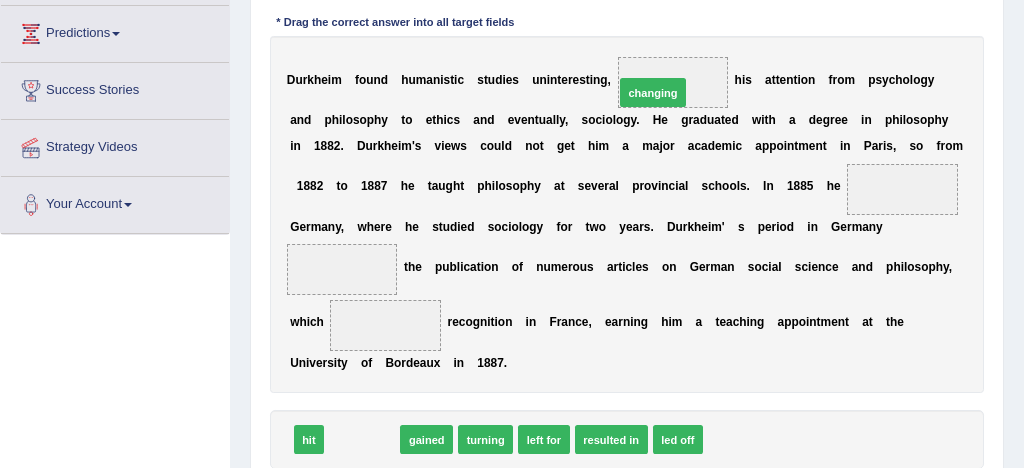 drag, startPoint x: 362, startPoint y: 441, endPoint x: 705, endPoint y: 30, distance: 535.3223 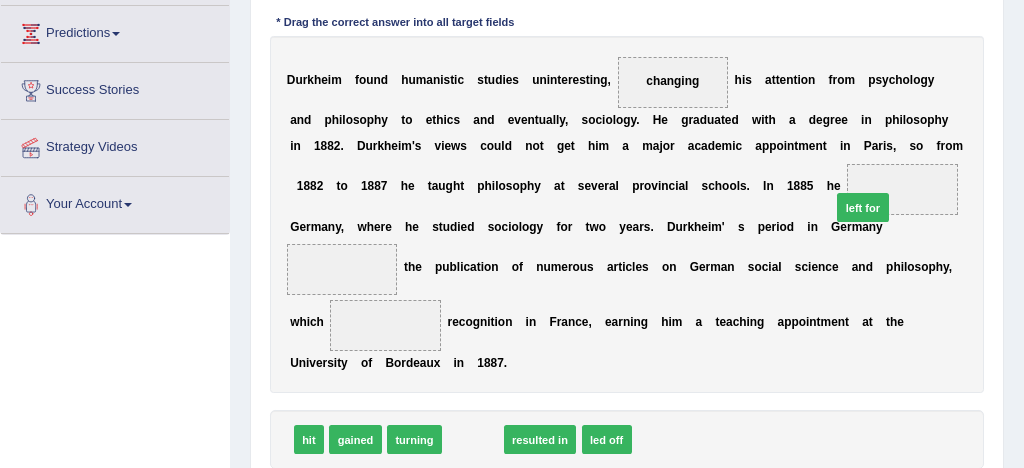 drag, startPoint x: 474, startPoint y: 442, endPoint x: 933, endPoint y: 169, distance: 534.05054 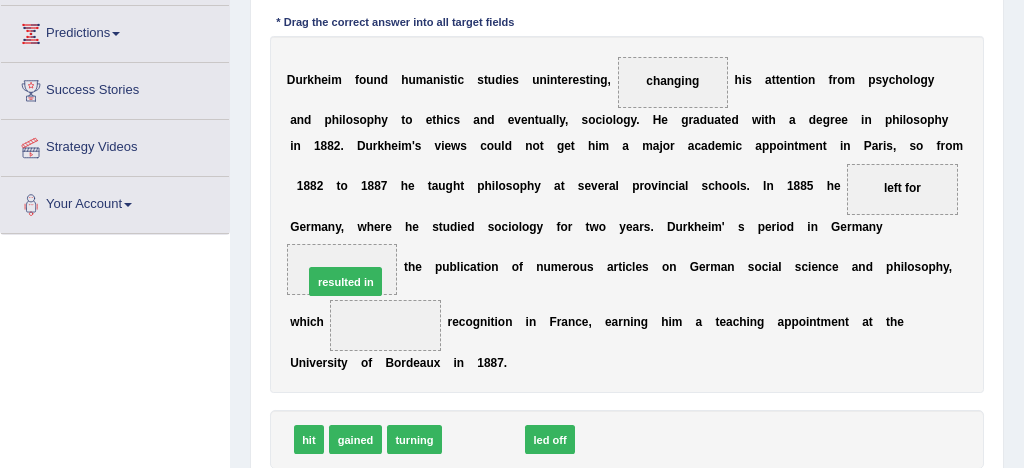 drag, startPoint x: 492, startPoint y: 444, endPoint x: 330, endPoint y: 257, distance: 247.41261 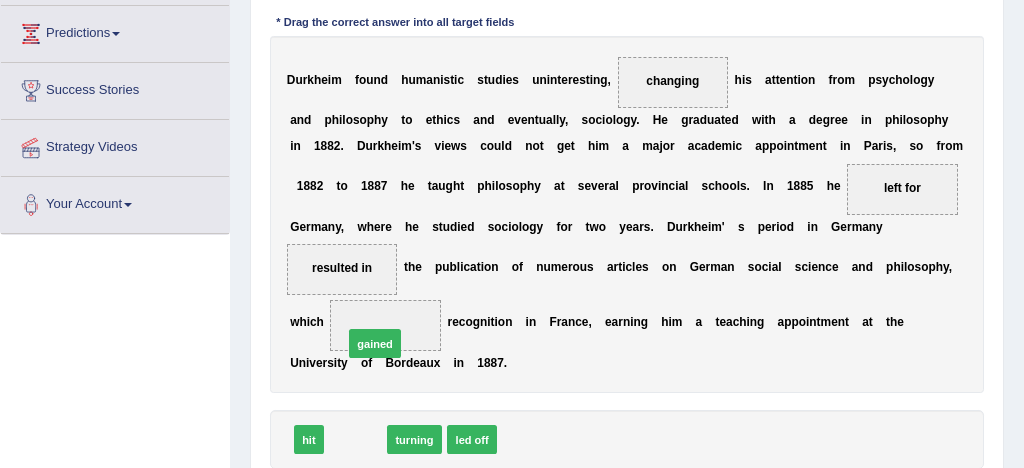 drag, startPoint x: 363, startPoint y: 441, endPoint x: 393, endPoint y: 299, distance: 145.13441 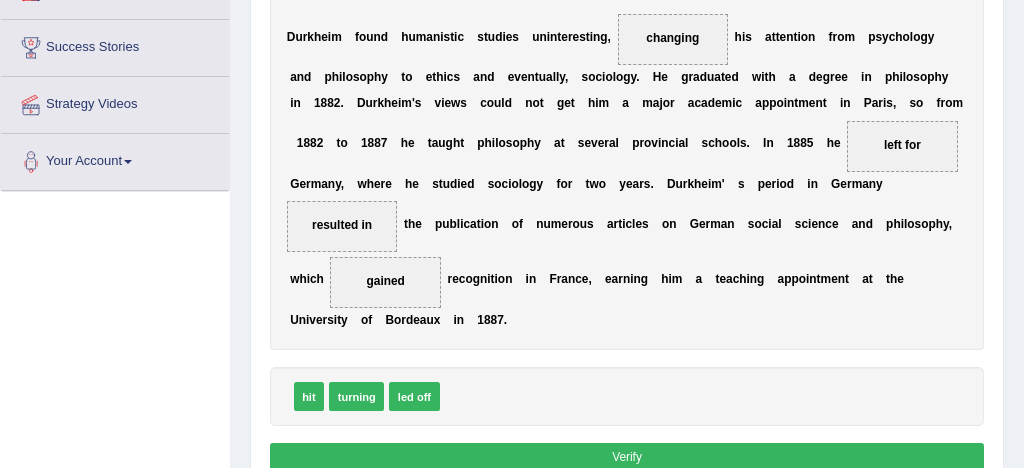 scroll, scrollTop: 367, scrollLeft: 0, axis: vertical 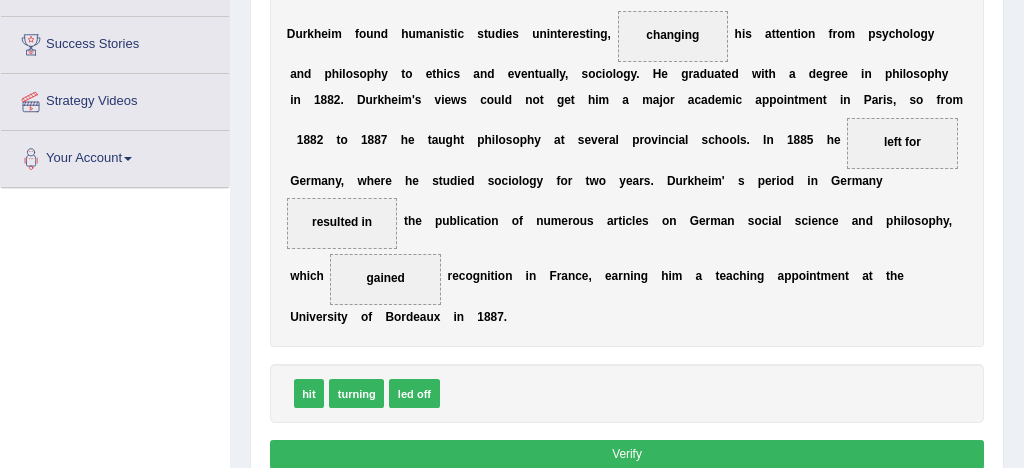 click on "Verify" at bounding box center [627, 454] 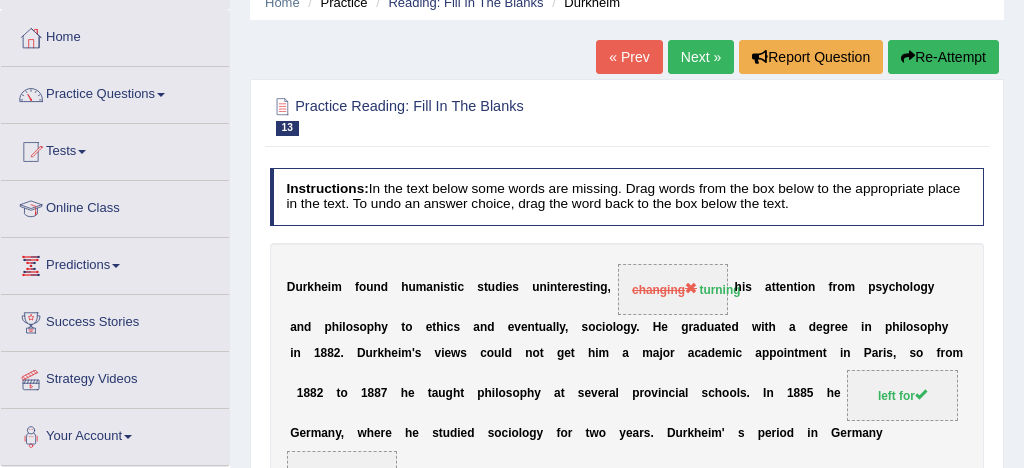 scroll, scrollTop: 88, scrollLeft: 0, axis: vertical 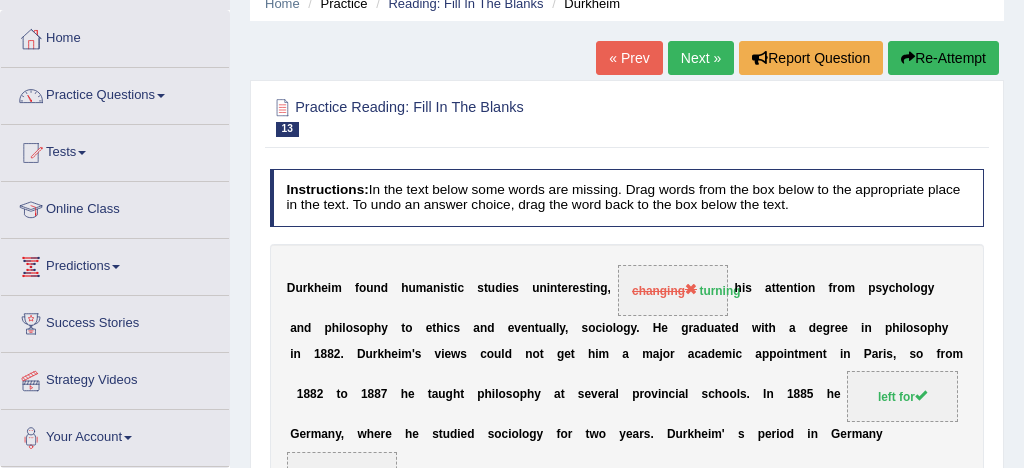 click on "Next »" at bounding box center [701, 58] 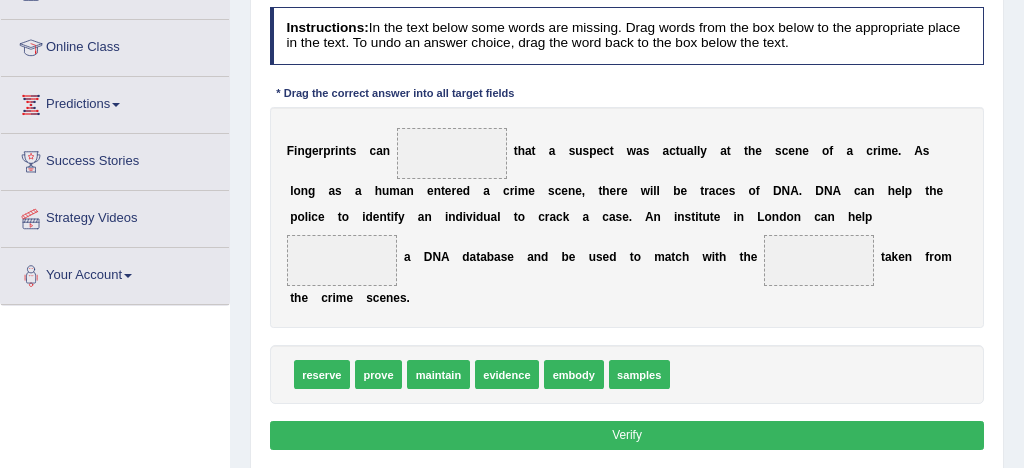 scroll, scrollTop: 252, scrollLeft: 0, axis: vertical 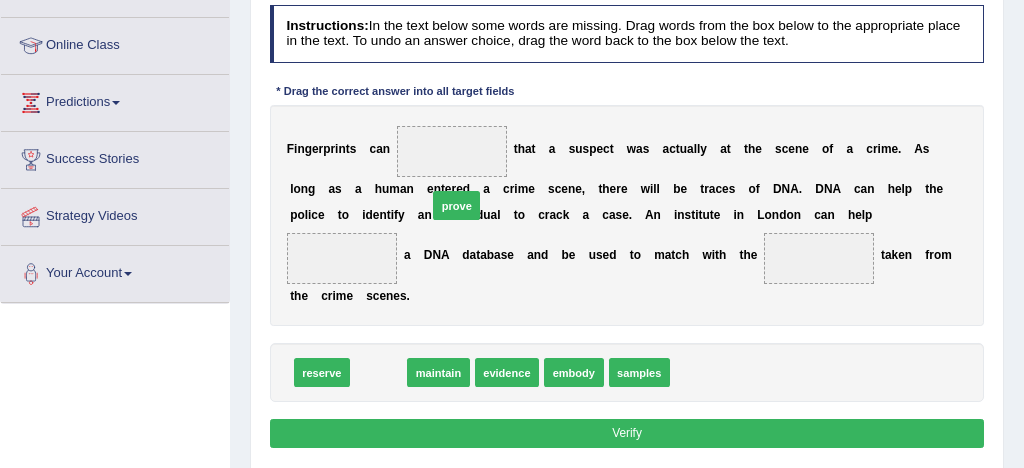 drag, startPoint x: 381, startPoint y: 379, endPoint x: 485, endPoint y: 138, distance: 262.4824 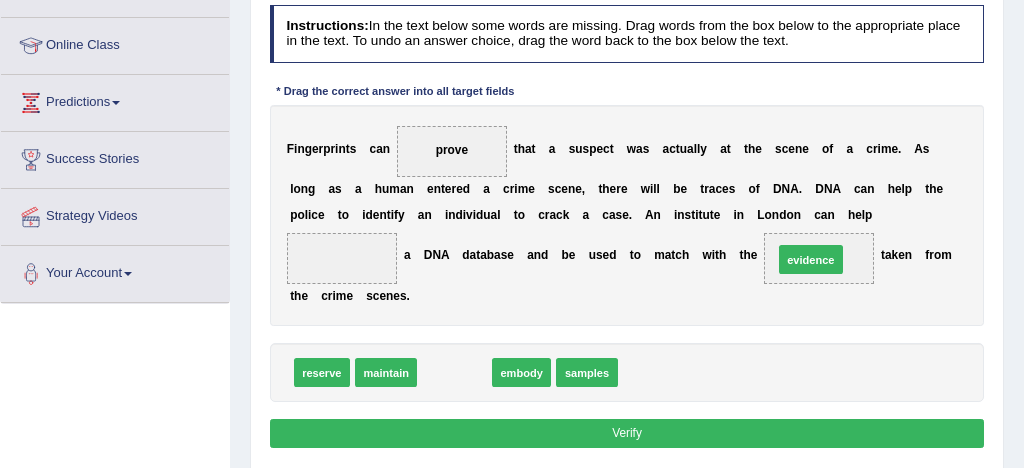 drag, startPoint x: 451, startPoint y: 374, endPoint x: 870, endPoint y: 241, distance: 439.60208 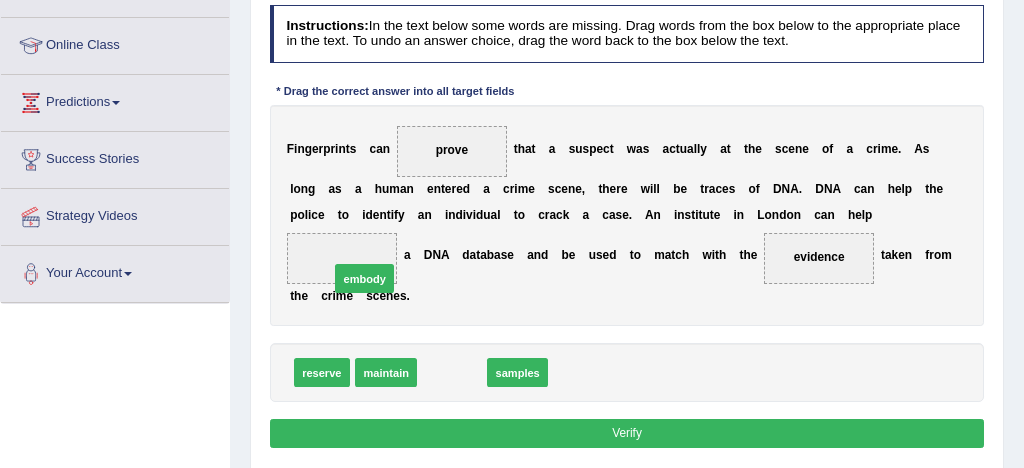drag, startPoint x: 452, startPoint y: 380, endPoint x: 342, endPoint y: 265, distance: 159.1383 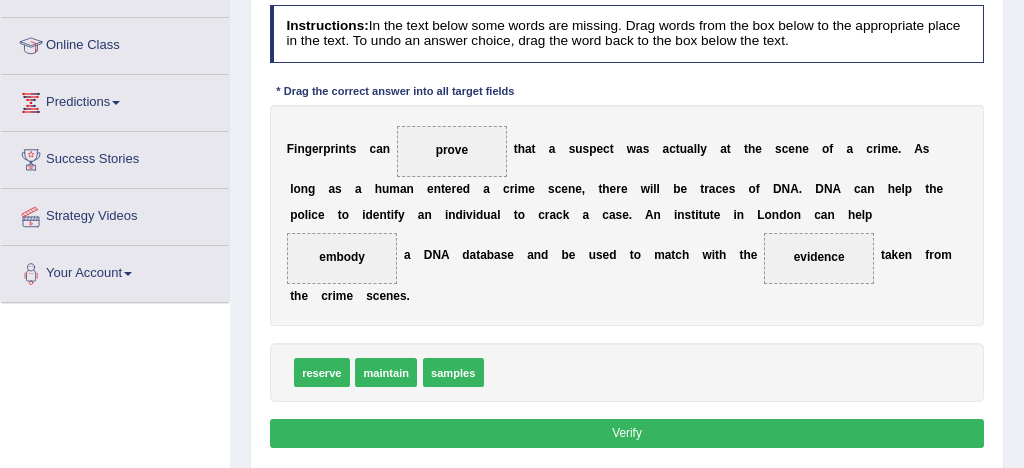 click on "Verify" at bounding box center [627, 433] 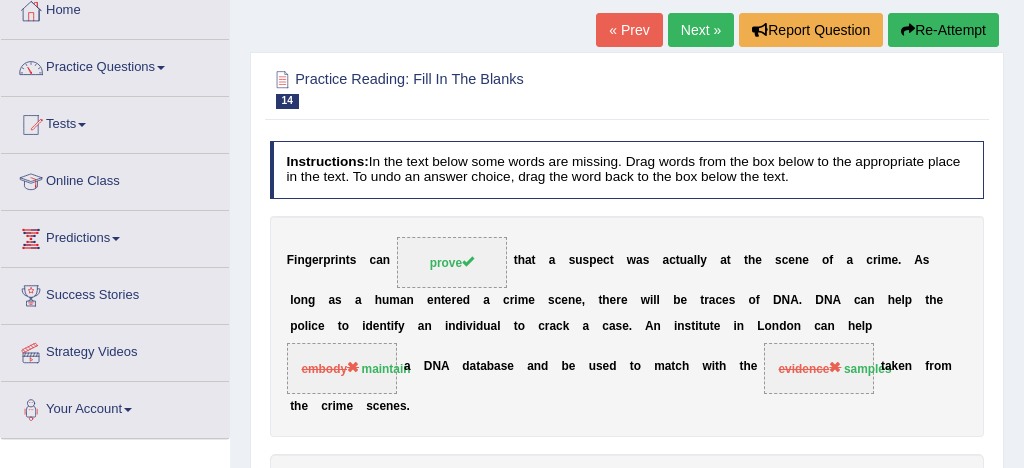 scroll, scrollTop: 103, scrollLeft: 0, axis: vertical 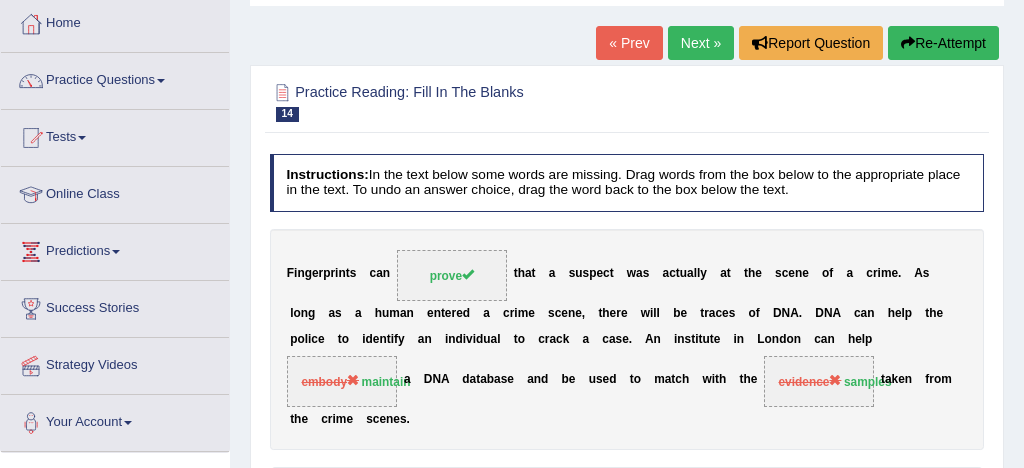 click on "Re-Attempt" at bounding box center [943, 43] 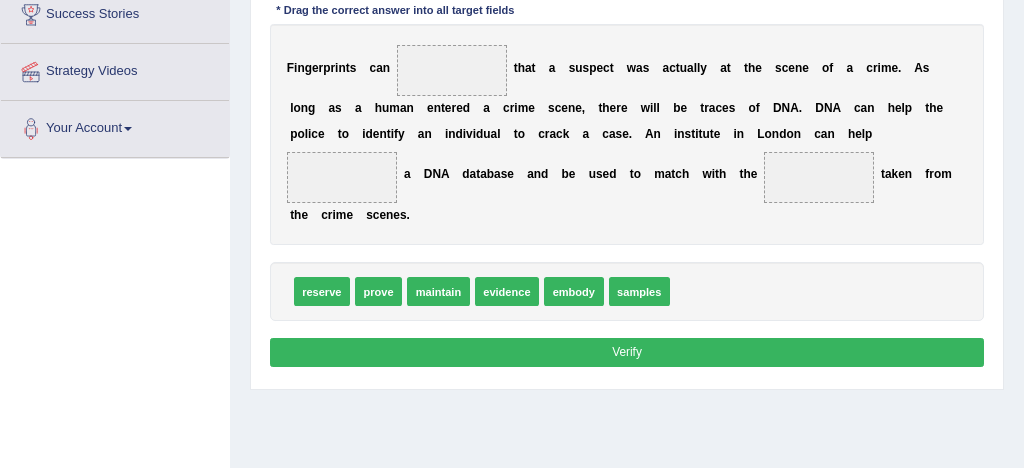 scroll, scrollTop: 398, scrollLeft: 0, axis: vertical 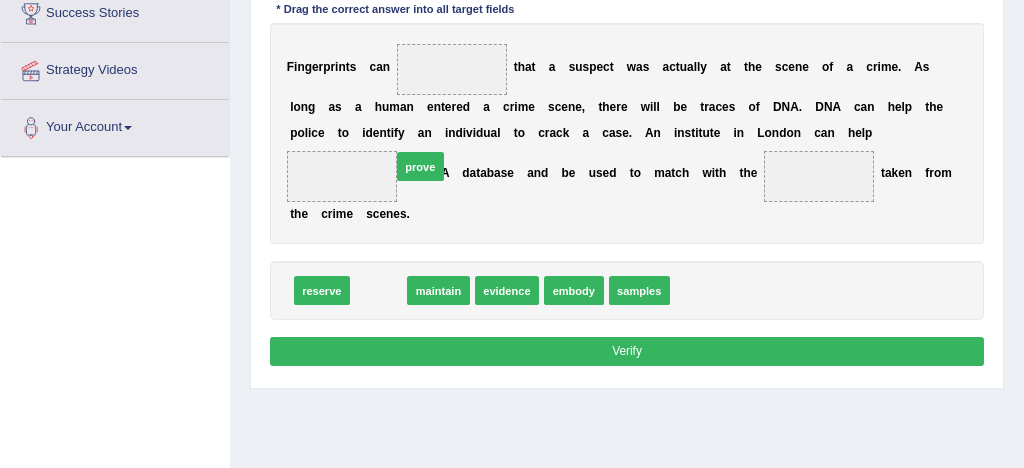 drag, startPoint x: 372, startPoint y: 293, endPoint x: 435, endPoint y: 95, distance: 207.78113 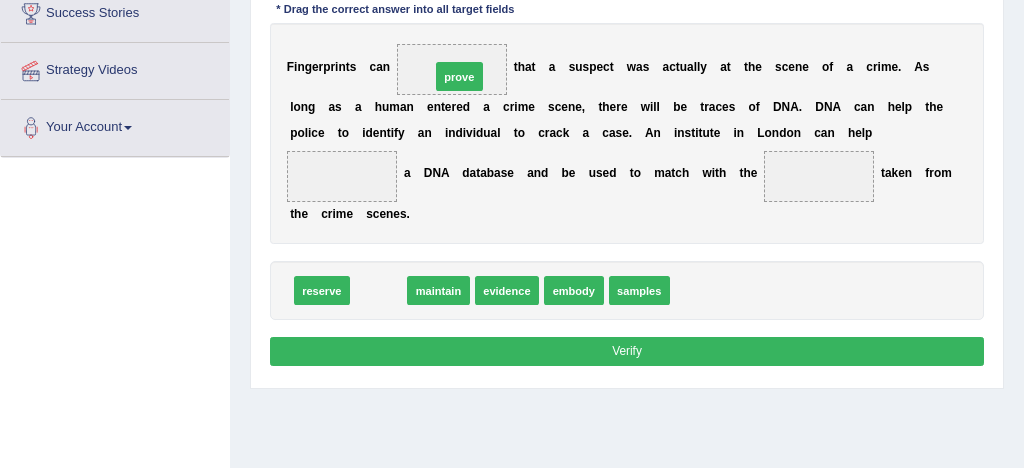 drag, startPoint x: 379, startPoint y: 294, endPoint x: 474, endPoint y: 42, distance: 269.31207 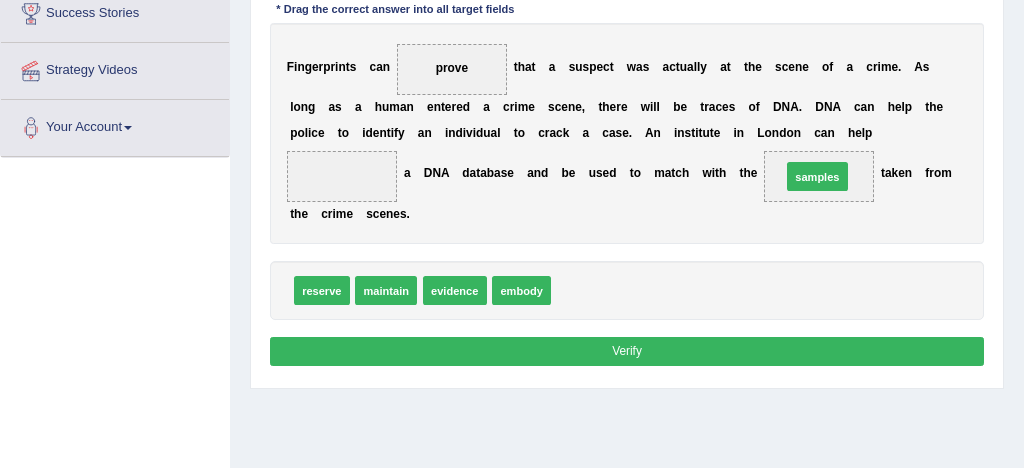 drag, startPoint x: 583, startPoint y: 292, endPoint x: 855, endPoint y: 158, distance: 303.2161 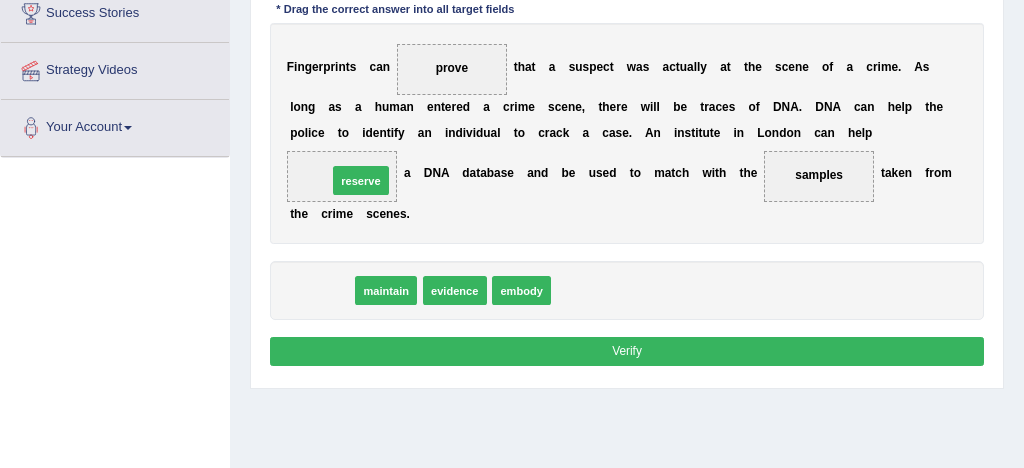 drag, startPoint x: 329, startPoint y: 296, endPoint x: 377, endPoint y: 162, distance: 142.33763 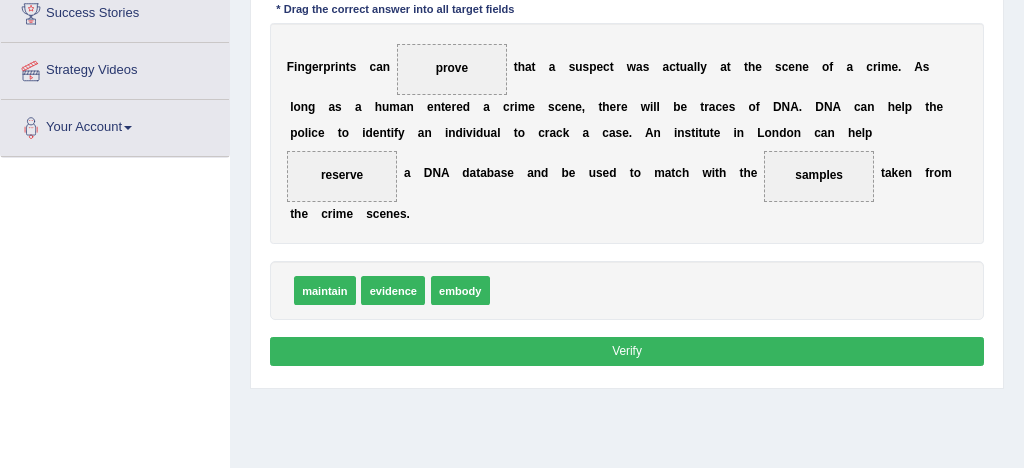 click on "Verify" at bounding box center (627, 351) 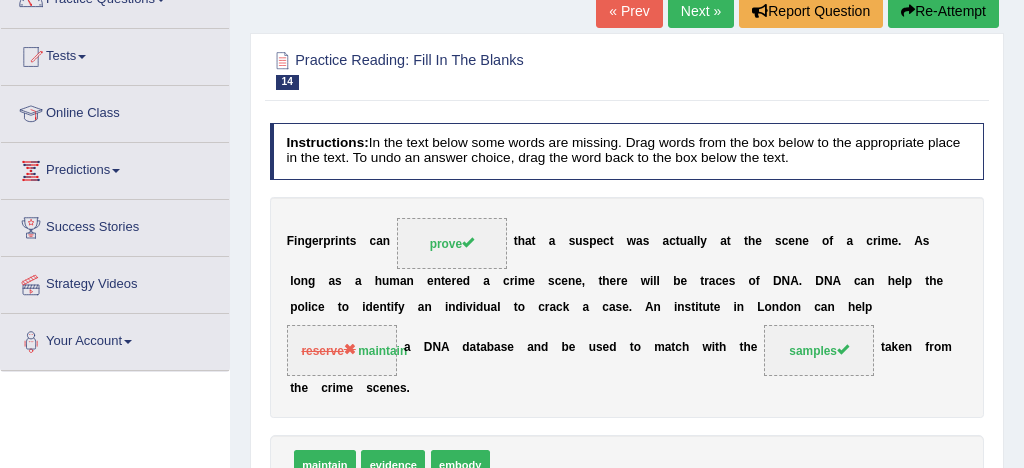scroll, scrollTop: 177, scrollLeft: 0, axis: vertical 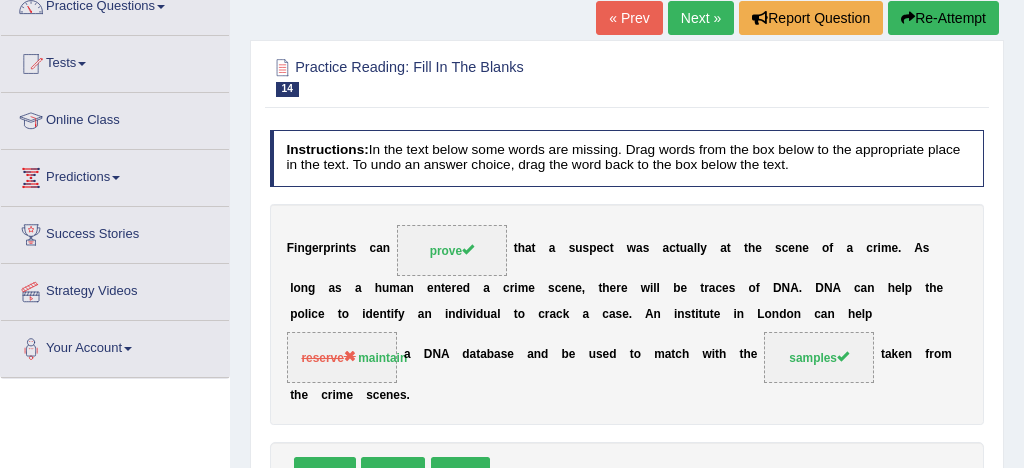 click on "Re-Attempt" at bounding box center [943, 18] 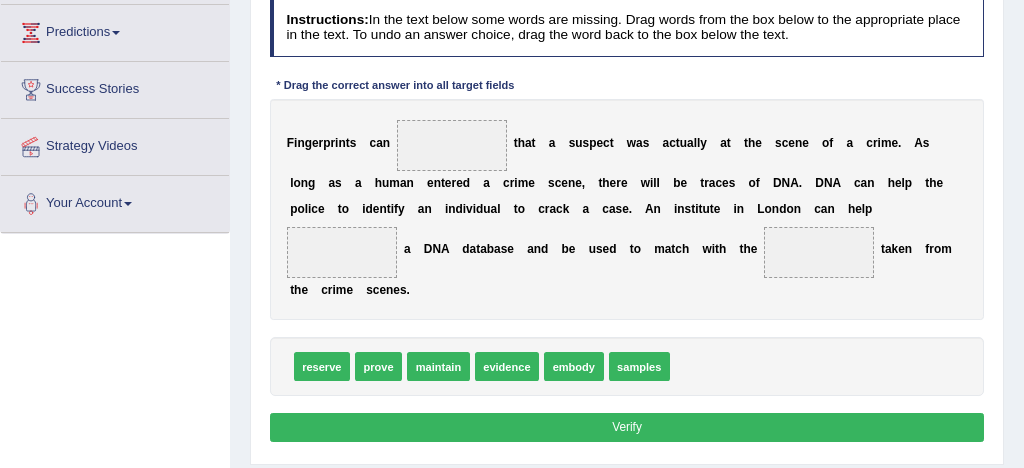 scroll, scrollTop: 325, scrollLeft: 0, axis: vertical 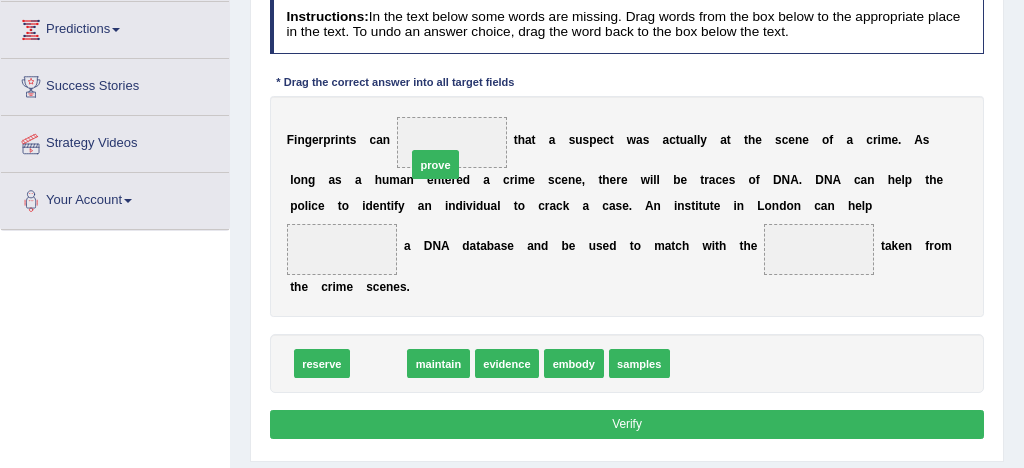 drag, startPoint x: 372, startPoint y: 367, endPoint x: 439, endPoint y: 132, distance: 244.36449 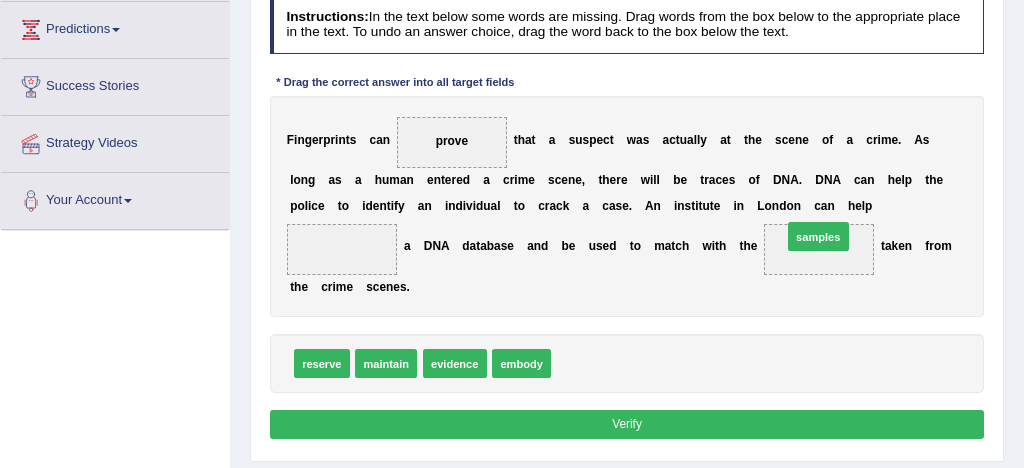 drag, startPoint x: 589, startPoint y: 363, endPoint x: 862, endPoint y: 213, distance: 311.49478 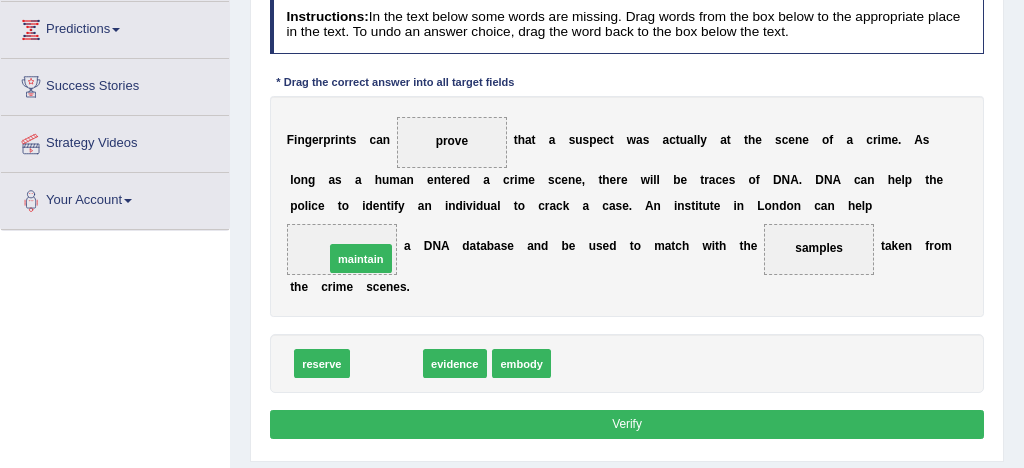 drag, startPoint x: 379, startPoint y: 367, endPoint x: 349, endPoint y: 240, distance: 130.49521 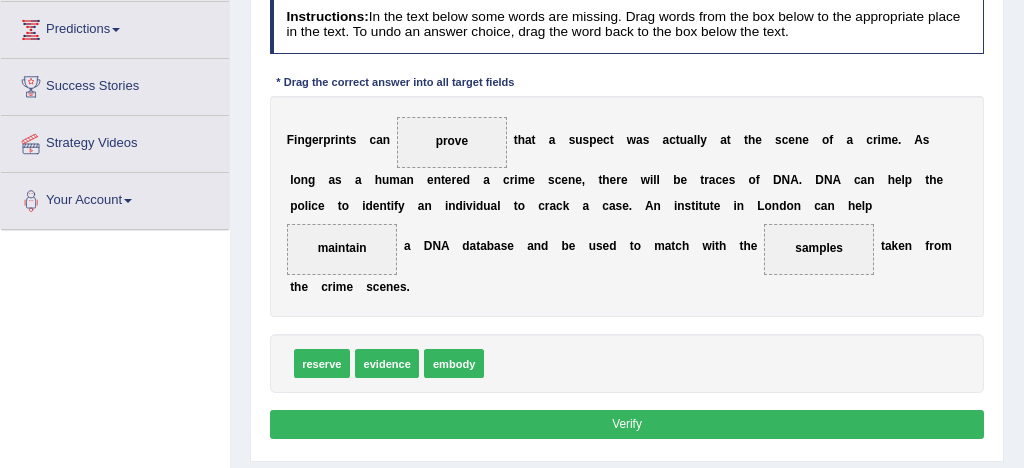 click on "Verify" at bounding box center [627, 424] 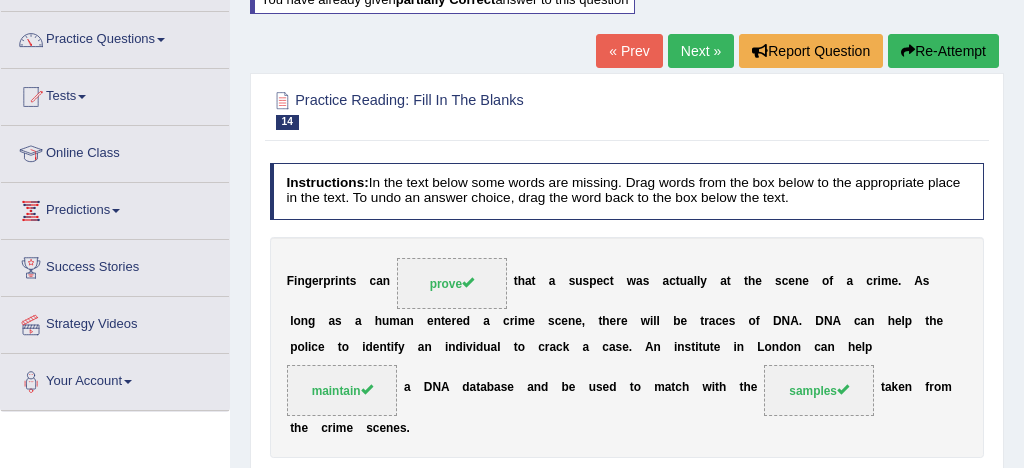 scroll, scrollTop: 113, scrollLeft: 0, axis: vertical 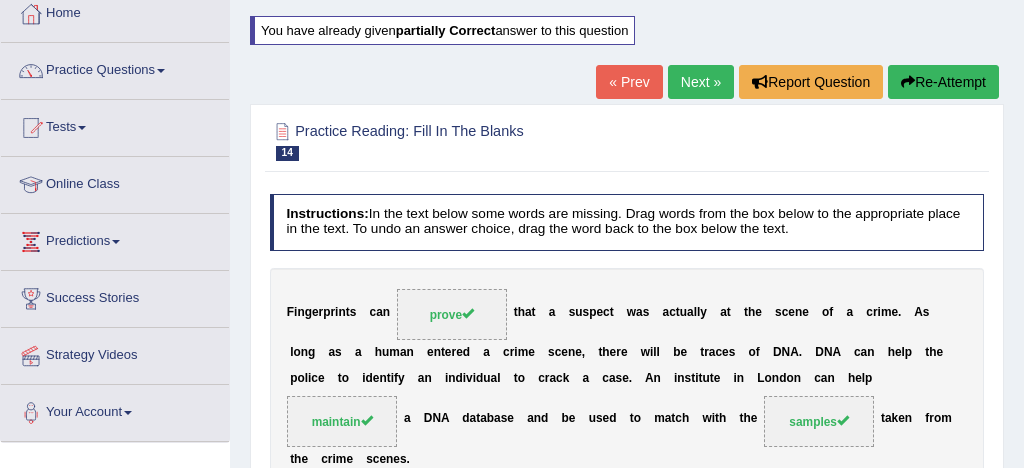 click on "Next »" at bounding box center (701, 82) 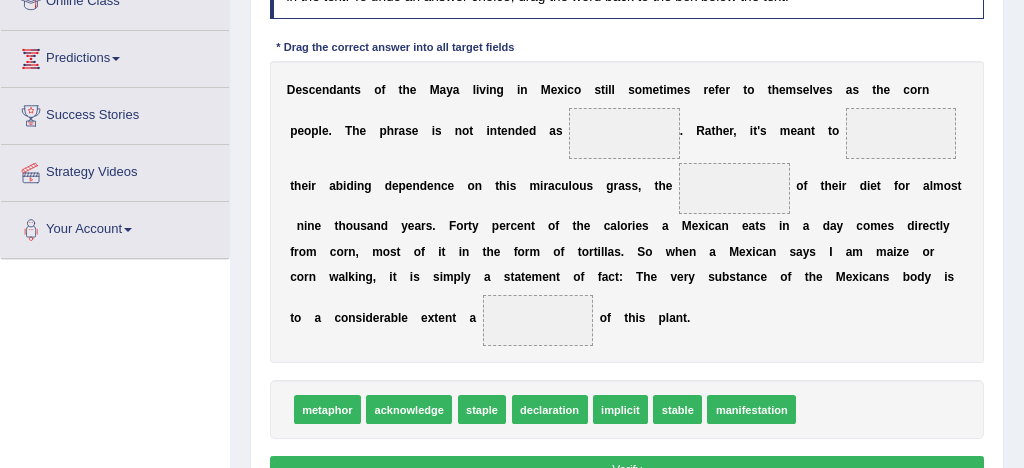 scroll, scrollTop: 292, scrollLeft: 0, axis: vertical 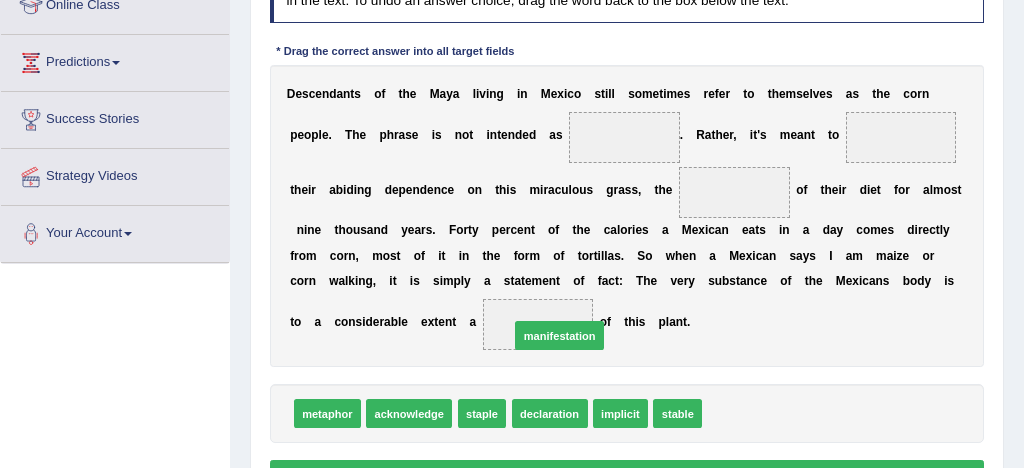 drag, startPoint x: 758, startPoint y: 421, endPoint x: 520, endPoint y: 330, distance: 254.80385 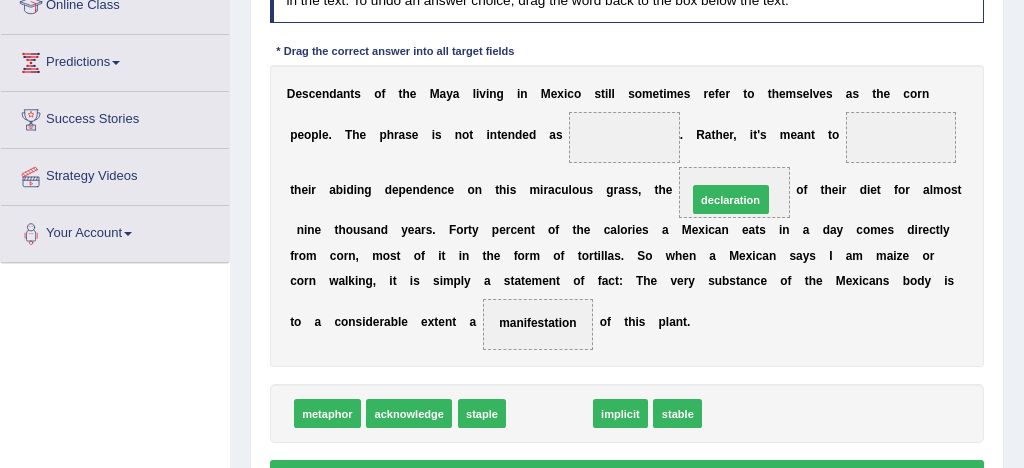 drag, startPoint x: 552, startPoint y: 416, endPoint x: 765, endPoint y: 163, distance: 330.72345 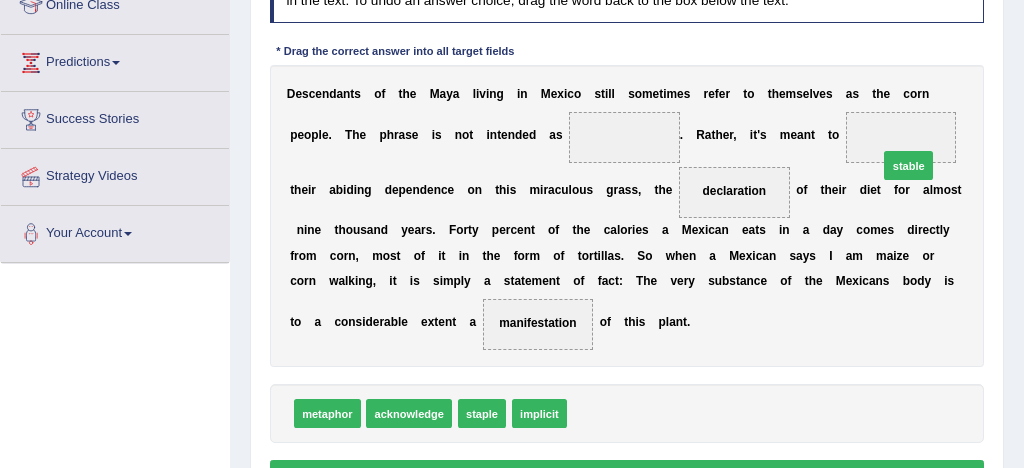 drag, startPoint x: 594, startPoint y: 418, endPoint x: 961, endPoint y: 126, distance: 468.9915 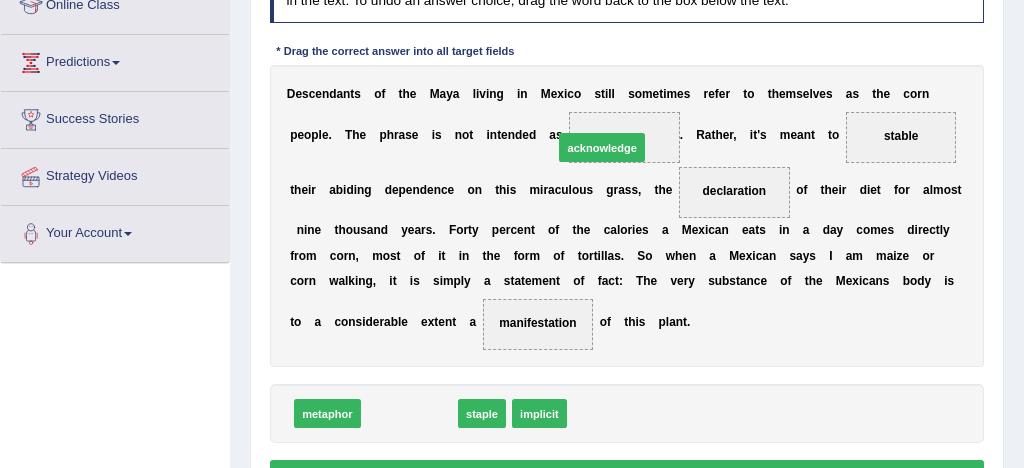 drag, startPoint x: 416, startPoint y: 417, endPoint x: 644, endPoint y: 104, distance: 387.23764 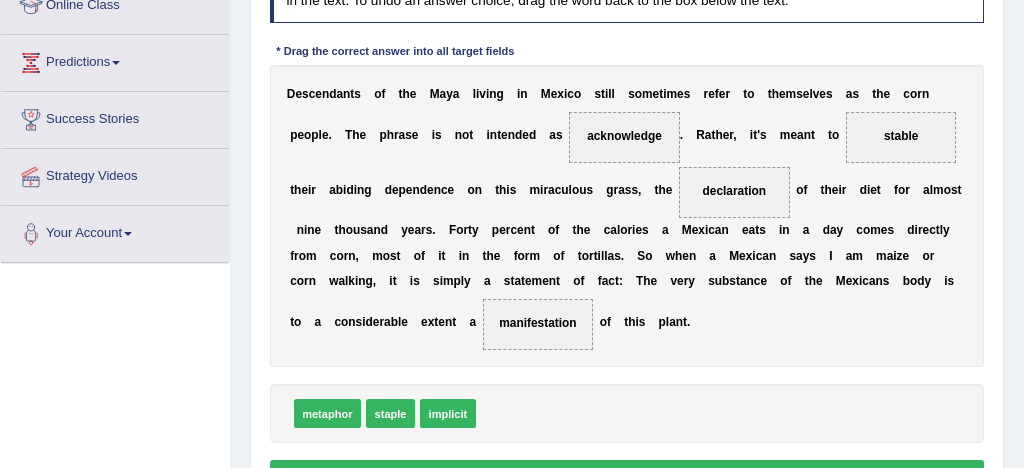 scroll, scrollTop: 340, scrollLeft: 0, axis: vertical 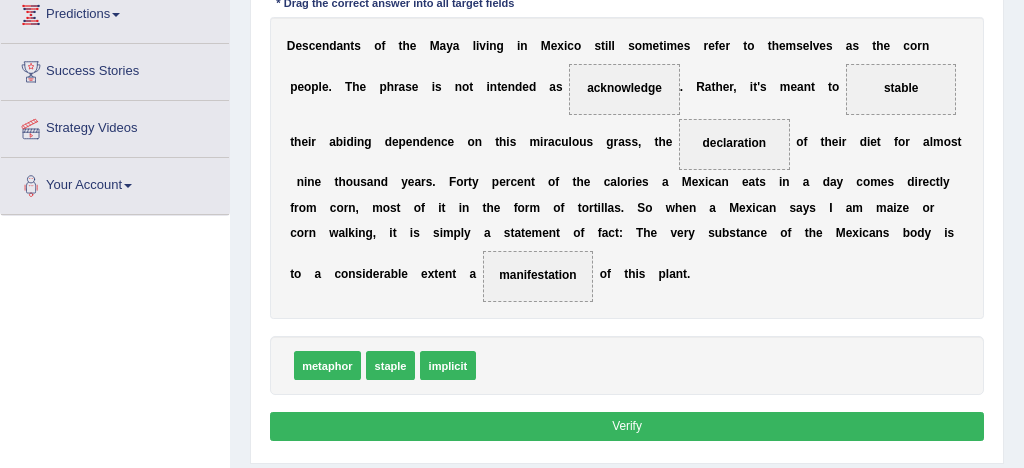 click on "Verify" at bounding box center [627, 426] 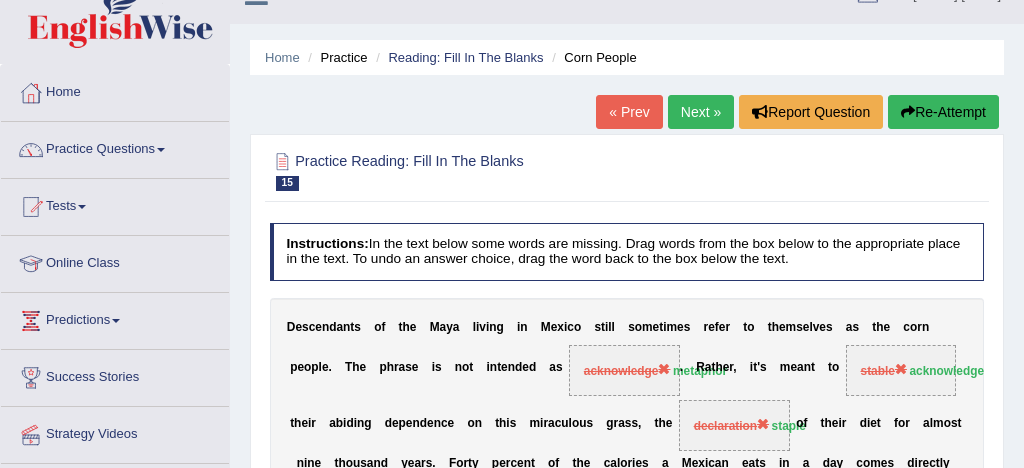 scroll, scrollTop: 0, scrollLeft: 0, axis: both 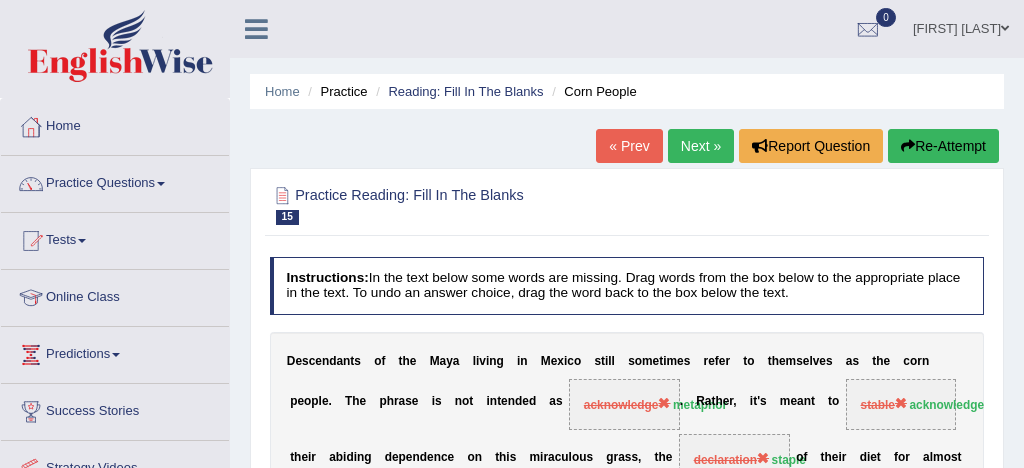 click on "Re-Attempt" at bounding box center [943, 146] 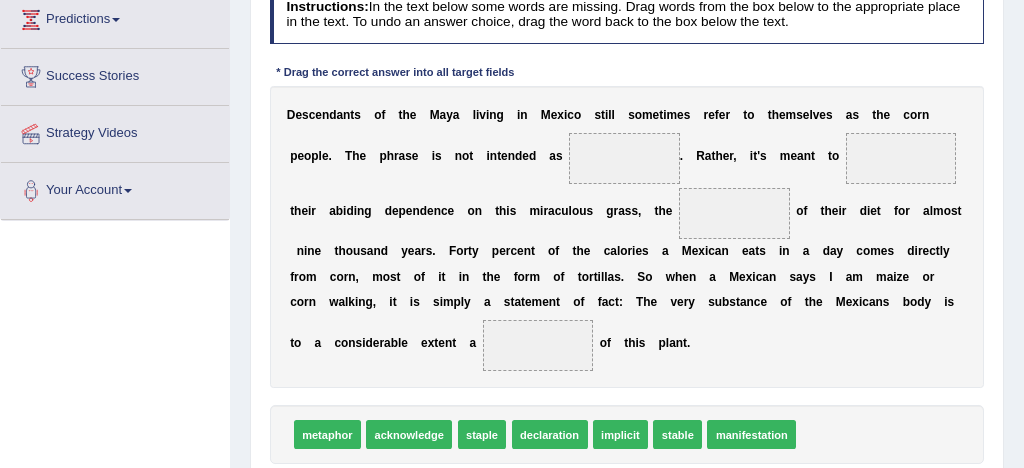 scroll, scrollTop: 335, scrollLeft: 0, axis: vertical 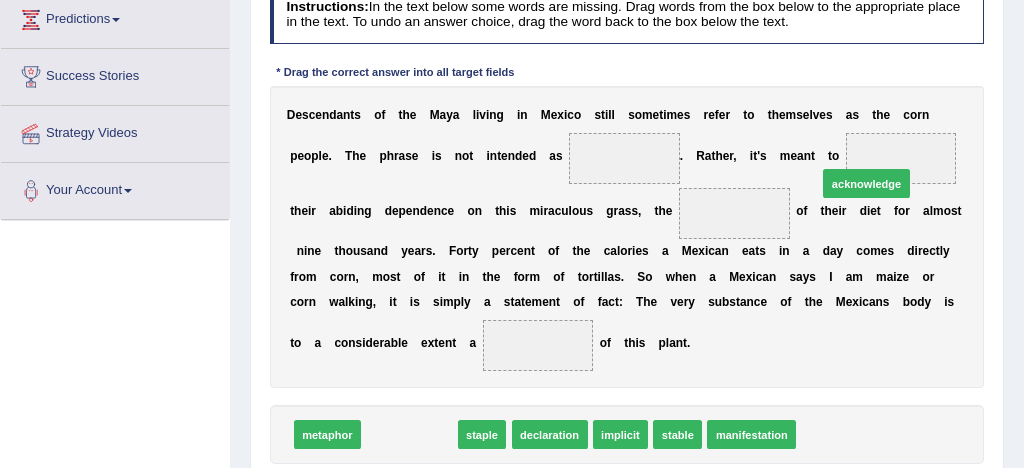drag, startPoint x: 424, startPoint y: 438, endPoint x: 979, endPoint y: 135, distance: 632.3243 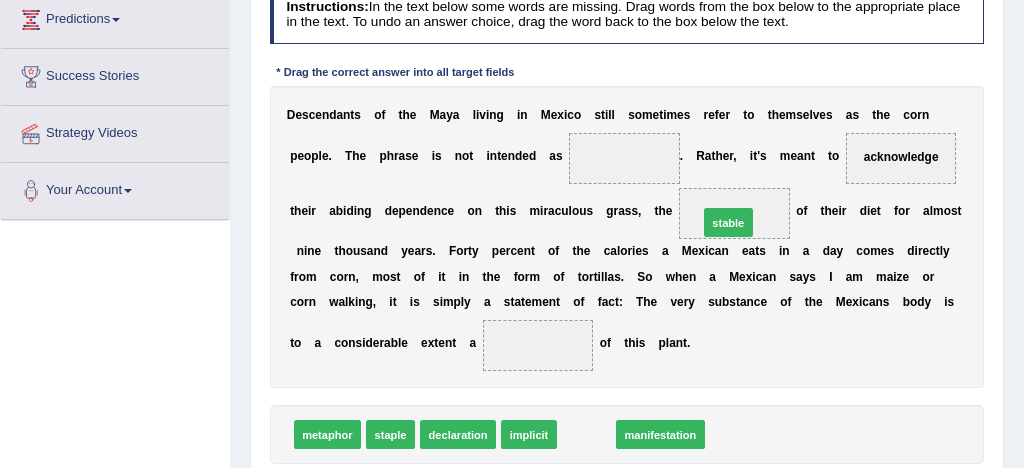 drag, startPoint x: 580, startPoint y: 436, endPoint x: 749, endPoint y: 184, distance: 303.42215 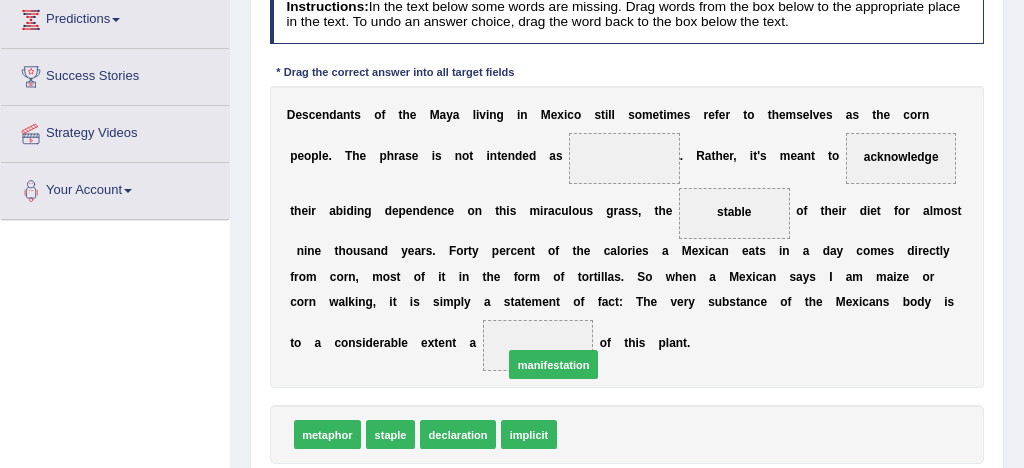 drag, startPoint x: 615, startPoint y: 438, endPoint x: 553, endPoint y: 356, distance: 102.80078 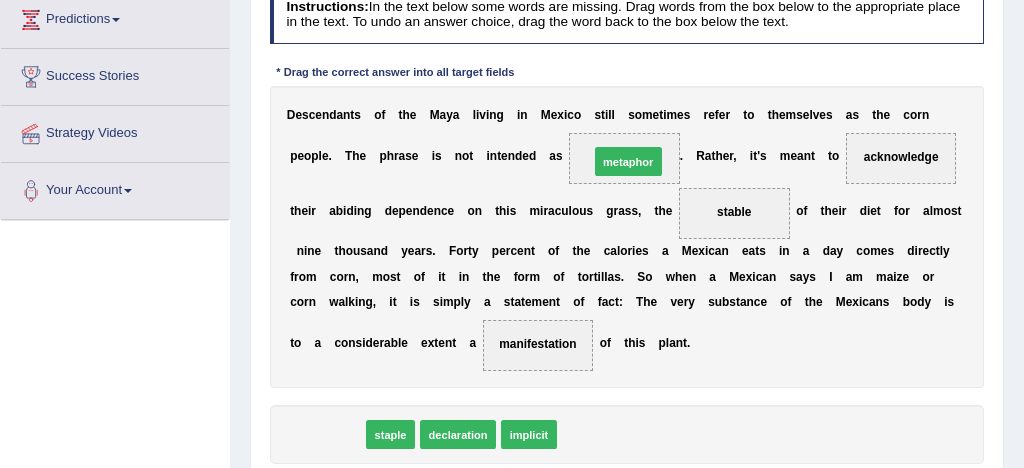 drag, startPoint x: 321, startPoint y: 438, endPoint x: 675, endPoint y: 117, distance: 477.86713 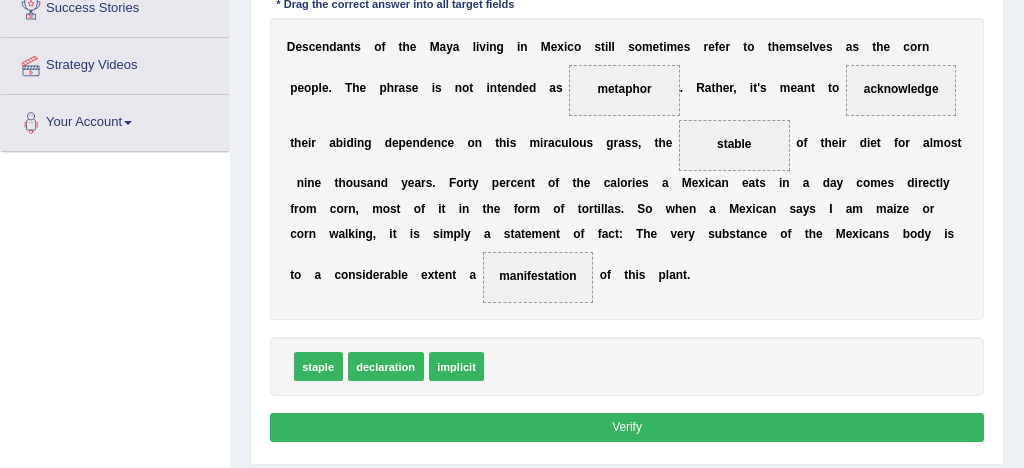 scroll, scrollTop: 405, scrollLeft: 0, axis: vertical 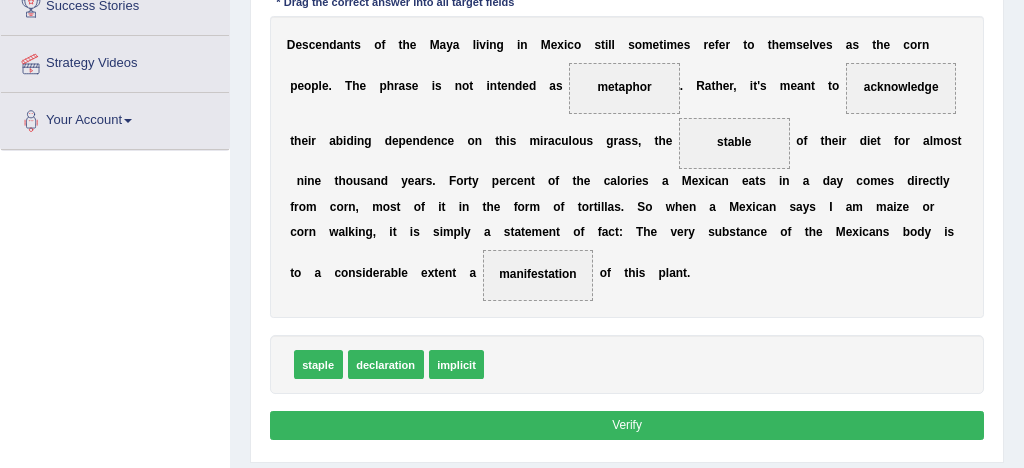 click on "Verify" at bounding box center [627, 425] 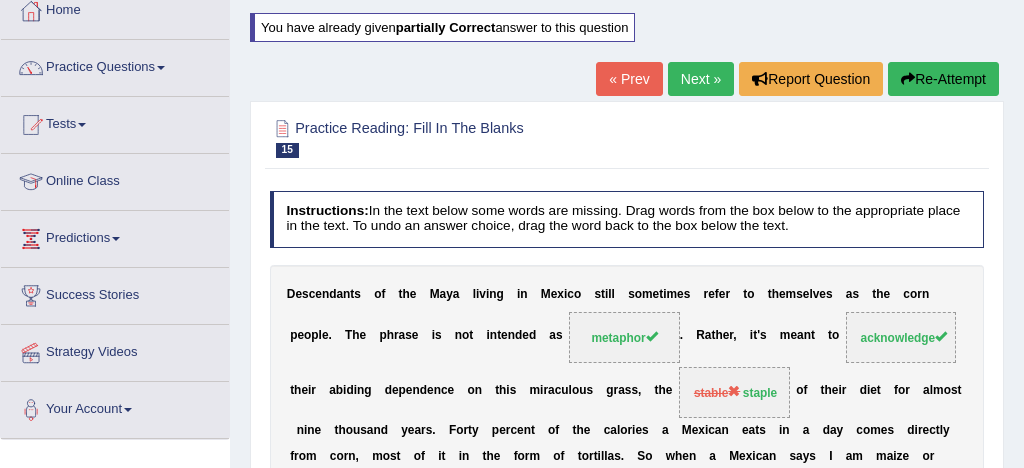 scroll, scrollTop: 112, scrollLeft: 0, axis: vertical 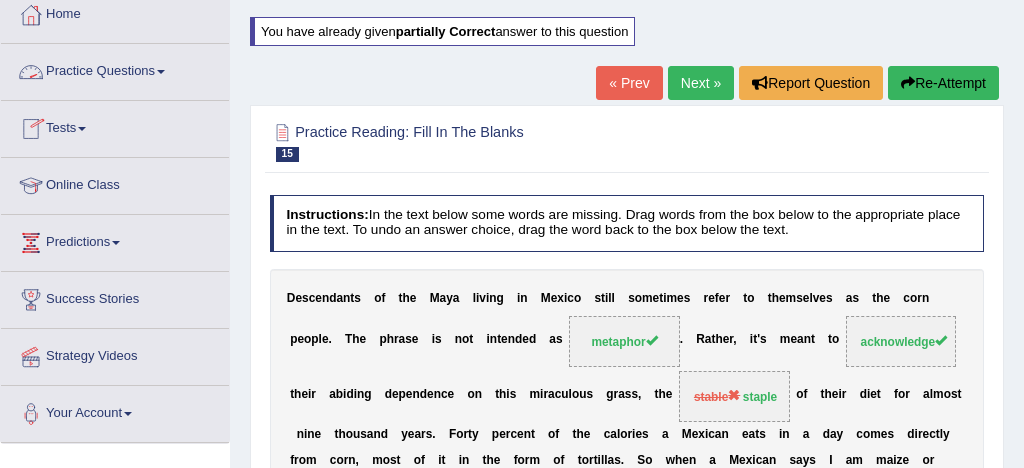 click on "Practice Questions" at bounding box center (115, 69) 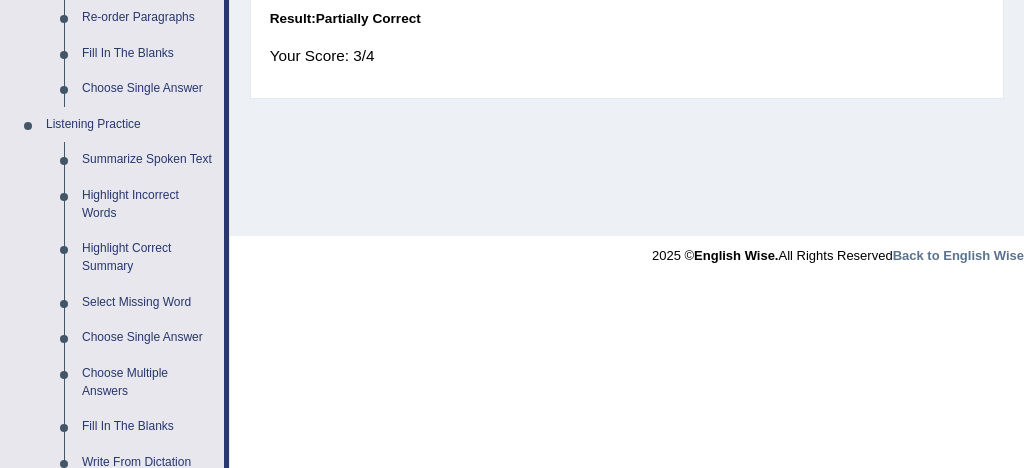 scroll, scrollTop: 767, scrollLeft: 0, axis: vertical 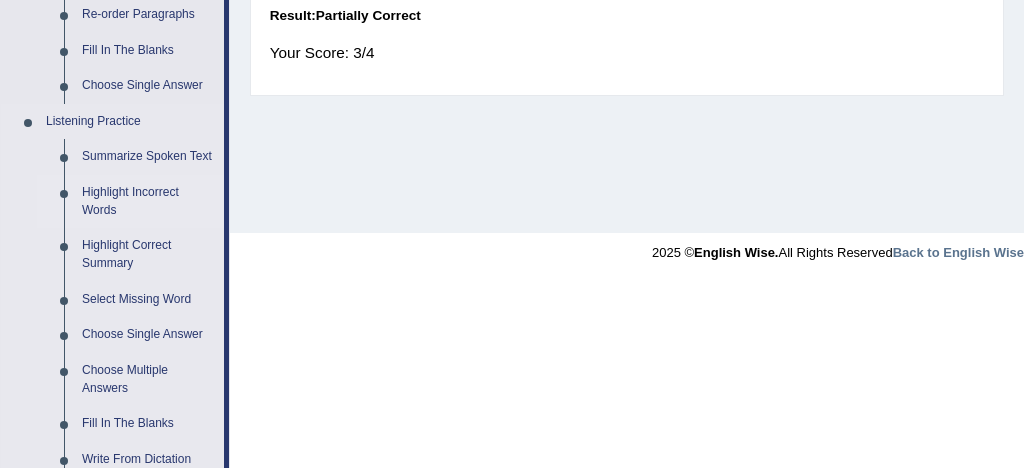 click on "Highlight Incorrect Words" at bounding box center (148, 201) 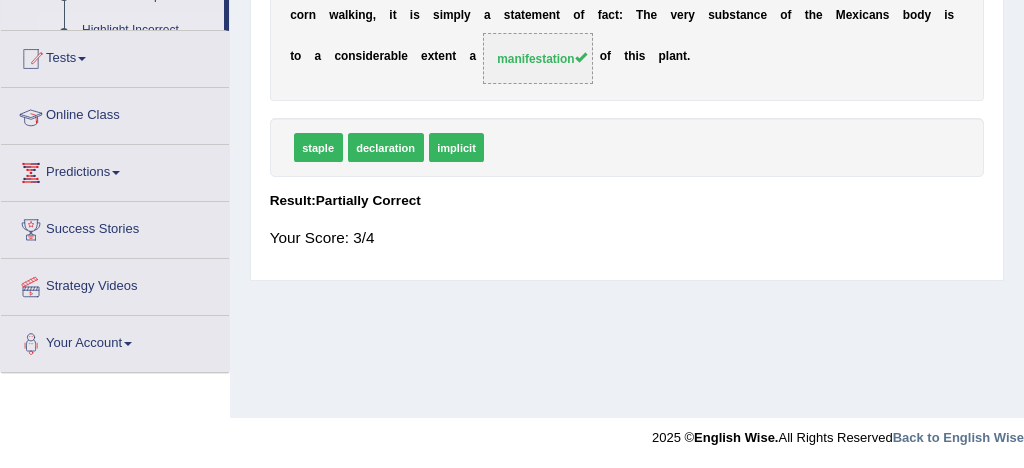 scroll, scrollTop: 378, scrollLeft: 0, axis: vertical 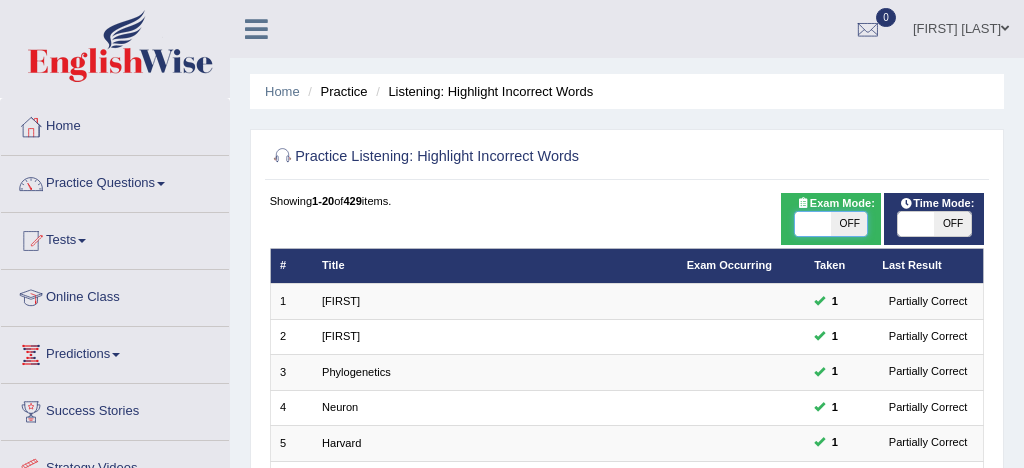 click at bounding box center (813, 224) 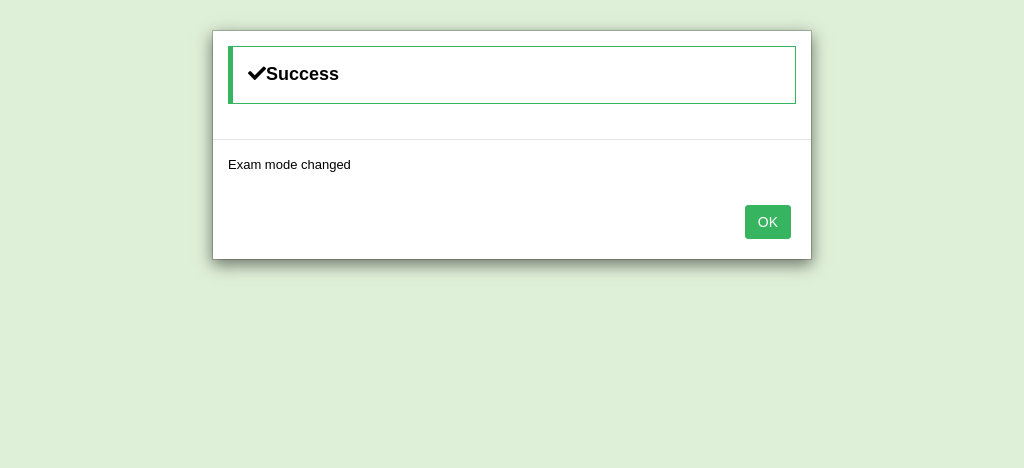 click on "OK" at bounding box center [768, 222] 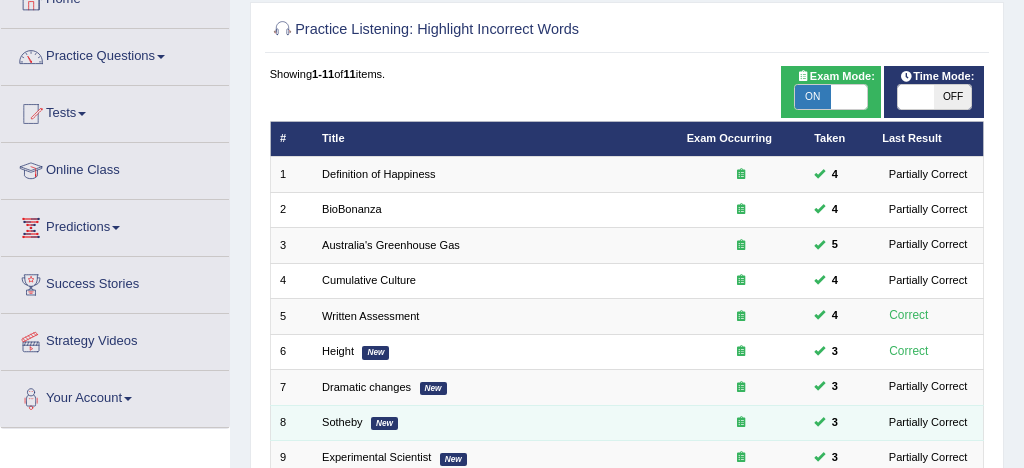 scroll, scrollTop: 28, scrollLeft: 0, axis: vertical 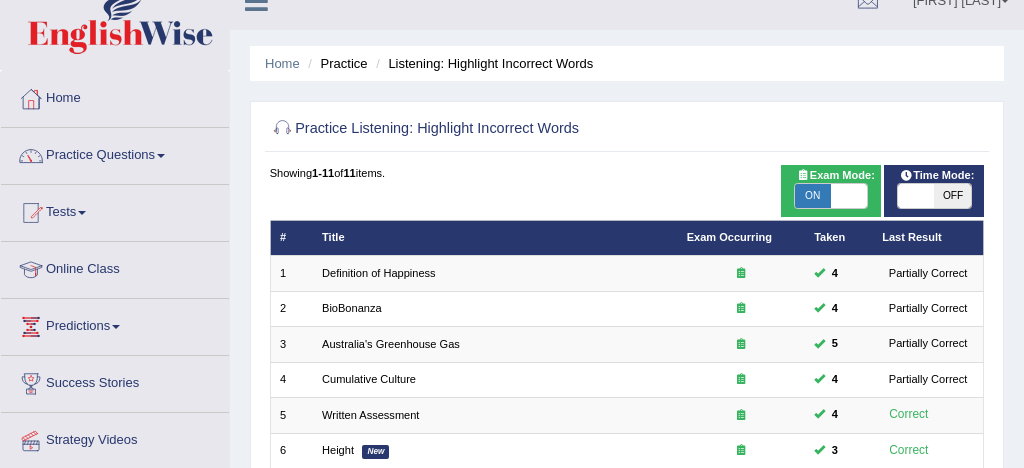 click on "ON" at bounding box center [813, 196] 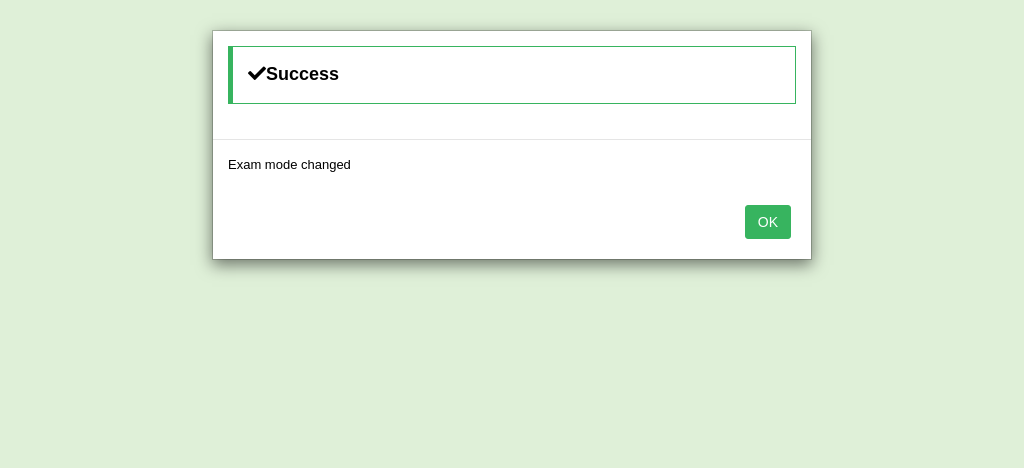 click on "OK" at bounding box center [768, 222] 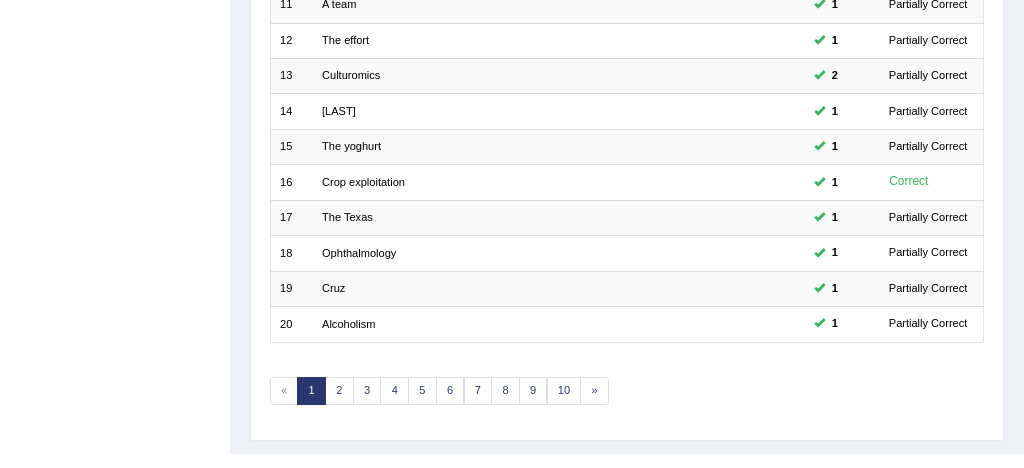 scroll, scrollTop: 684, scrollLeft: 0, axis: vertical 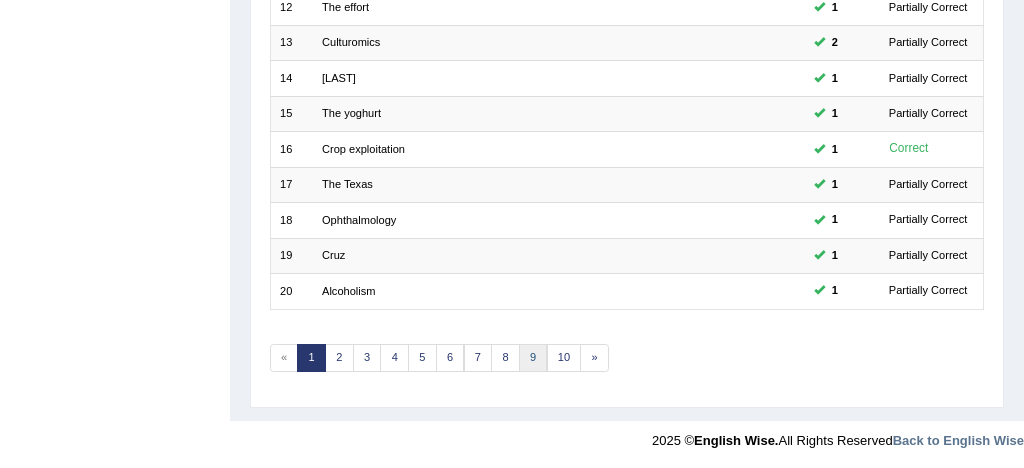 click on "9" at bounding box center [533, 358] 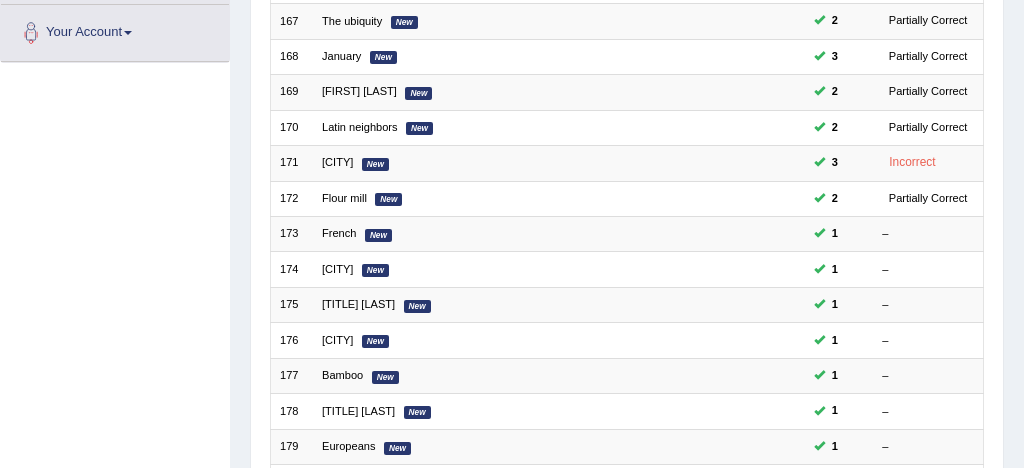 scroll, scrollTop: 494, scrollLeft: 0, axis: vertical 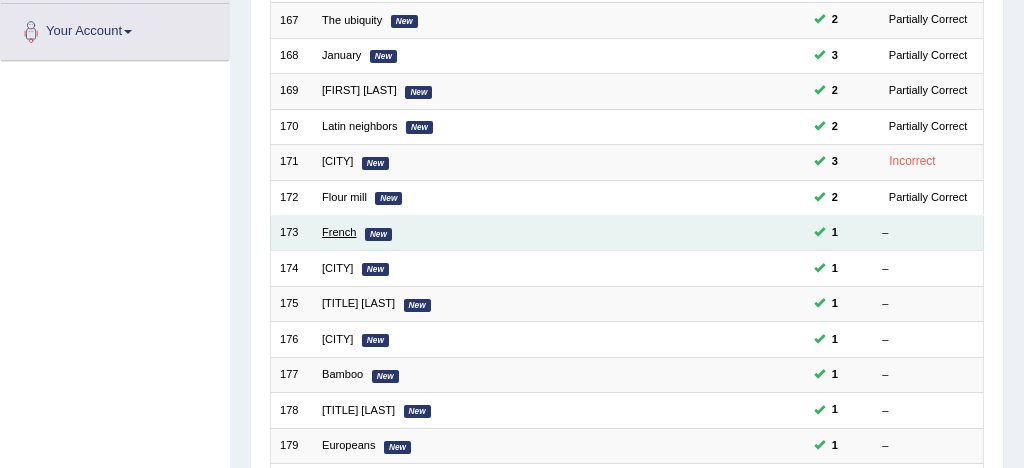 click on "French" at bounding box center (339, 232) 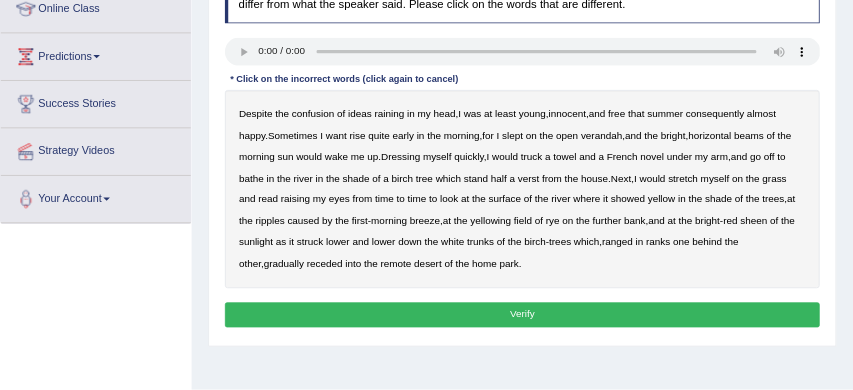 scroll, scrollTop: 286, scrollLeft: 0, axis: vertical 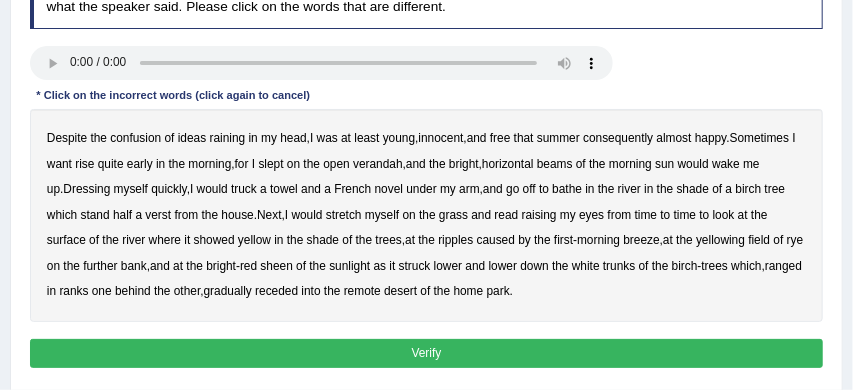 click on "raining" at bounding box center [228, 138] 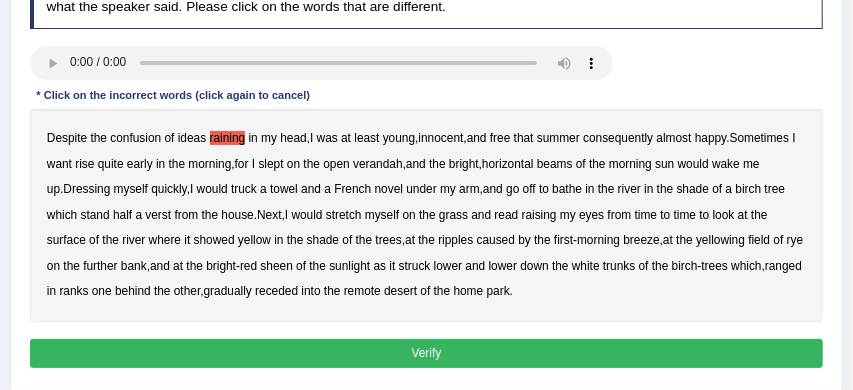click on "truck" at bounding box center [244, 189] 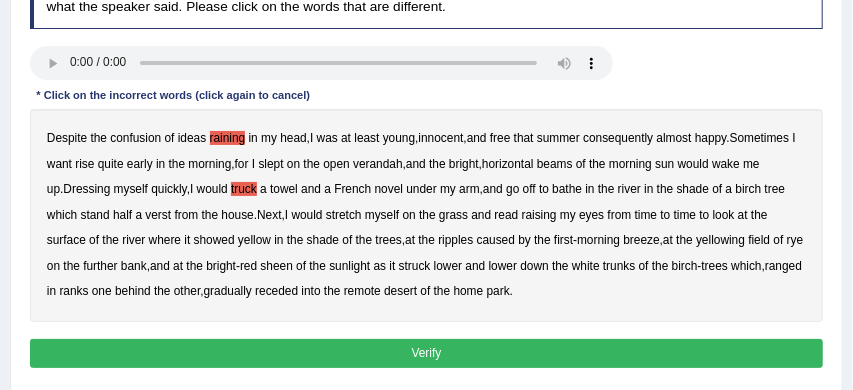 click on "Verify" at bounding box center (427, 353) 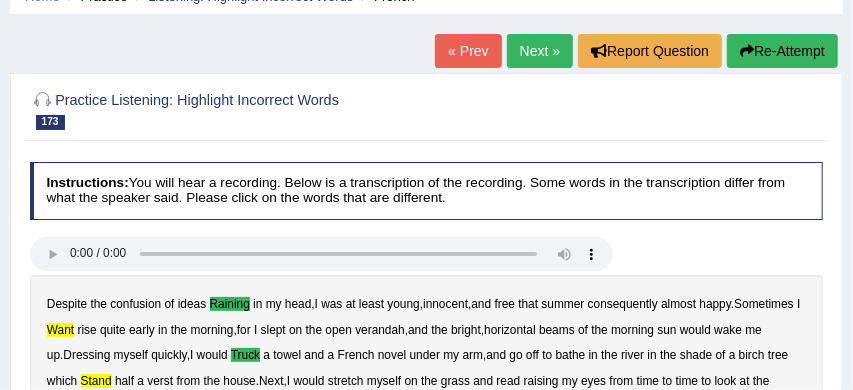 scroll, scrollTop: 85, scrollLeft: 0, axis: vertical 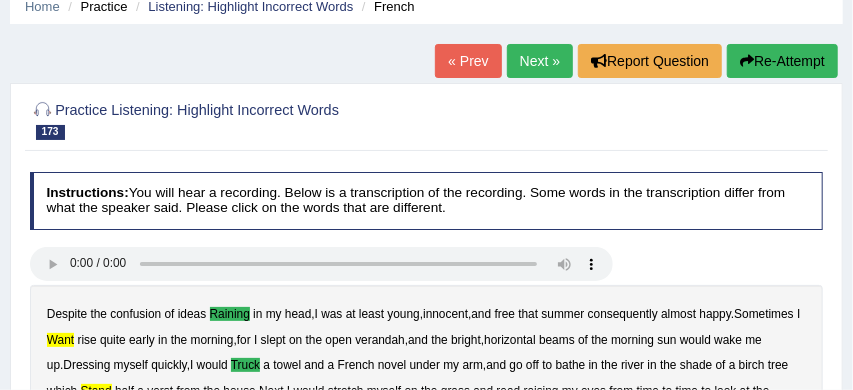 click on "Next »" at bounding box center [540, 61] 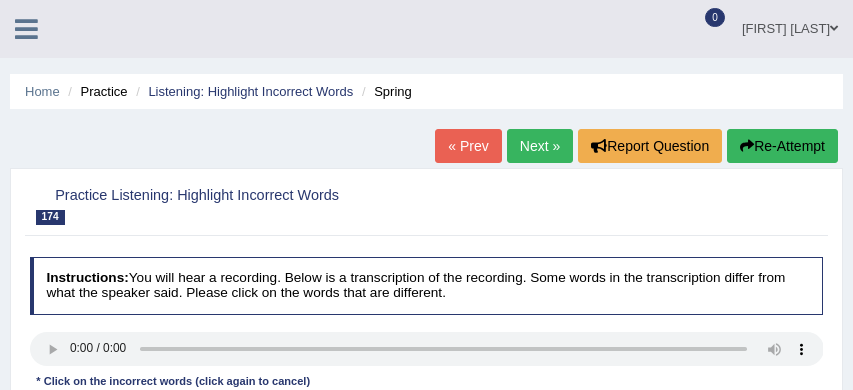 scroll, scrollTop: 258, scrollLeft: 0, axis: vertical 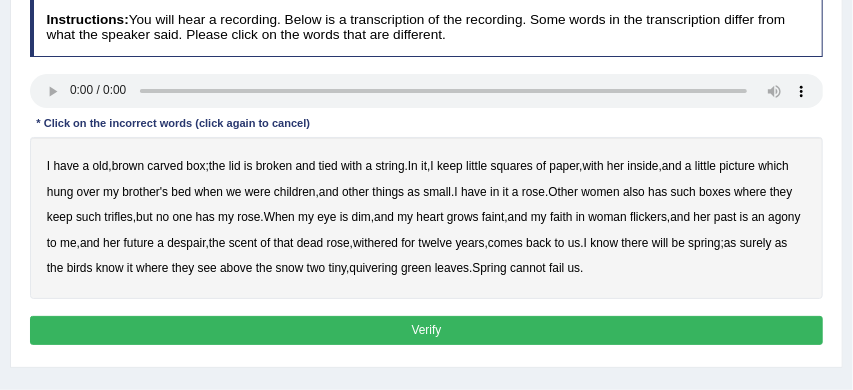 click on "us" at bounding box center (574, 243) 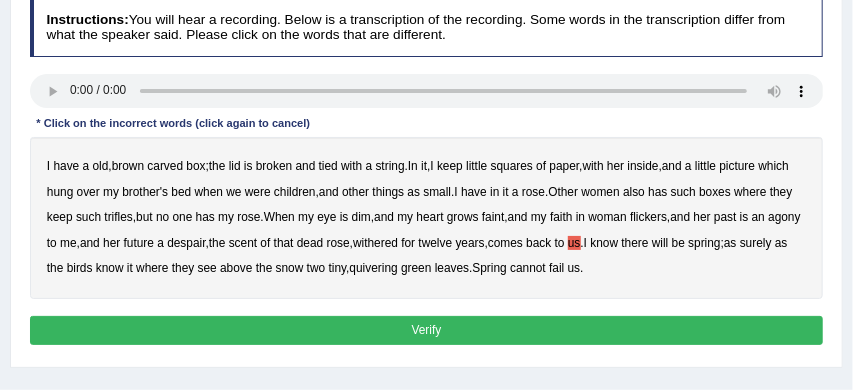 click on "where" at bounding box center (152, 268) 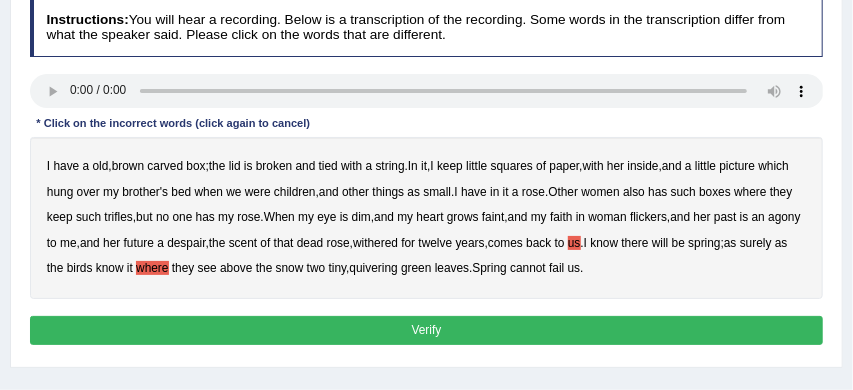 click on "Verify" at bounding box center [427, 330] 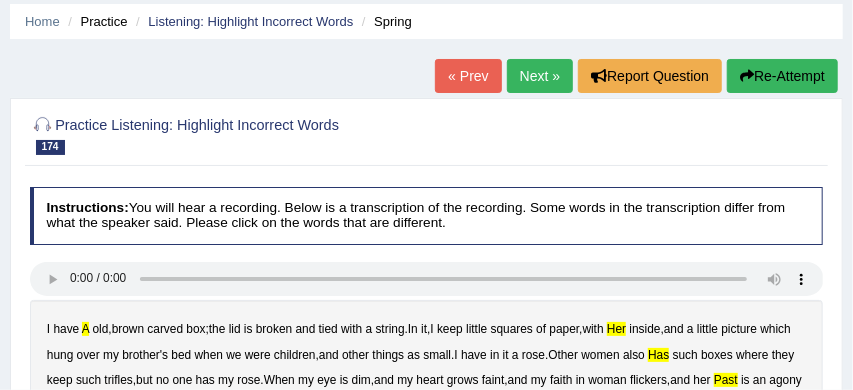 scroll, scrollTop: 59, scrollLeft: 0, axis: vertical 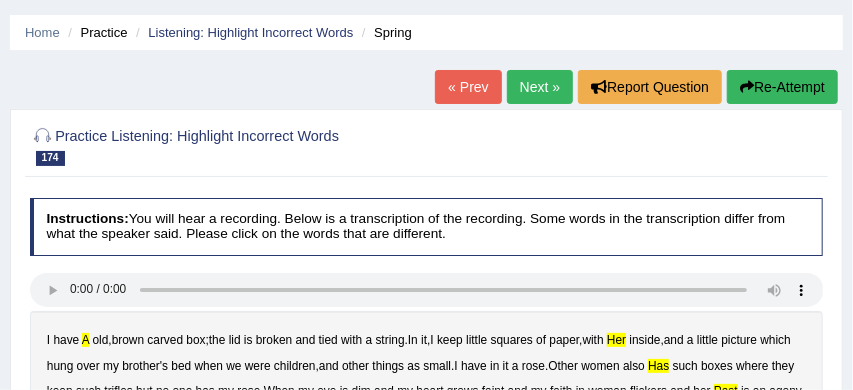 click on "Next »" at bounding box center (540, 87) 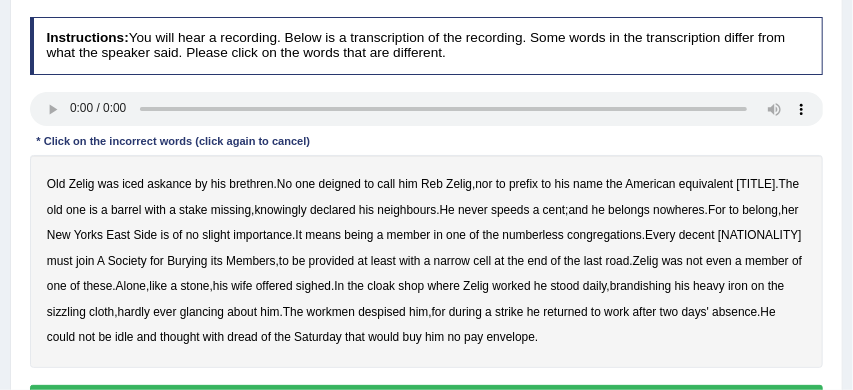 scroll, scrollTop: 256, scrollLeft: 0, axis: vertical 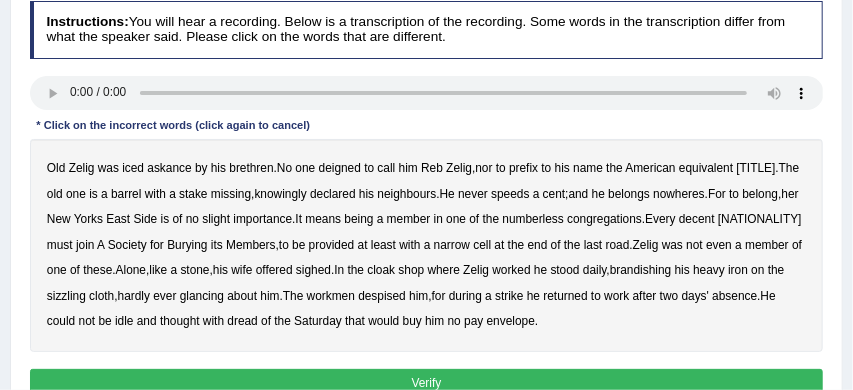 click on "last" at bounding box center [593, 245] 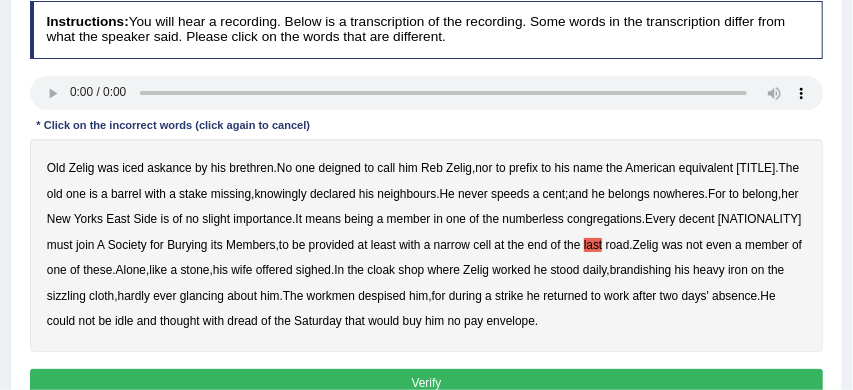 click on "sighed" at bounding box center (313, 270) 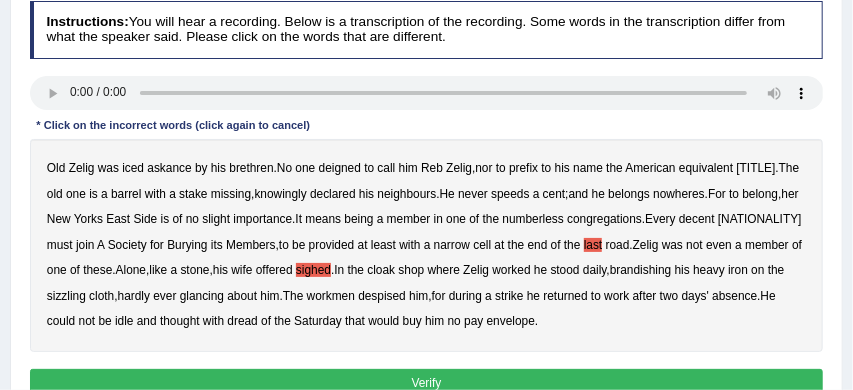click on "buy" at bounding box center [412, 321] 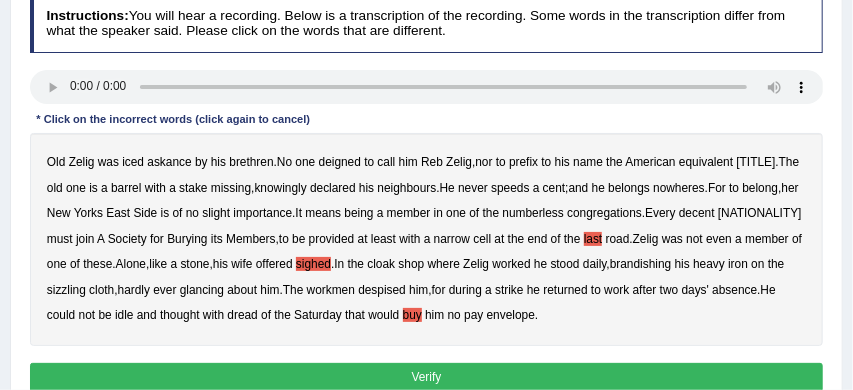 scroll, scrollTop: 272, scrollLeft: 0, axis: vertical 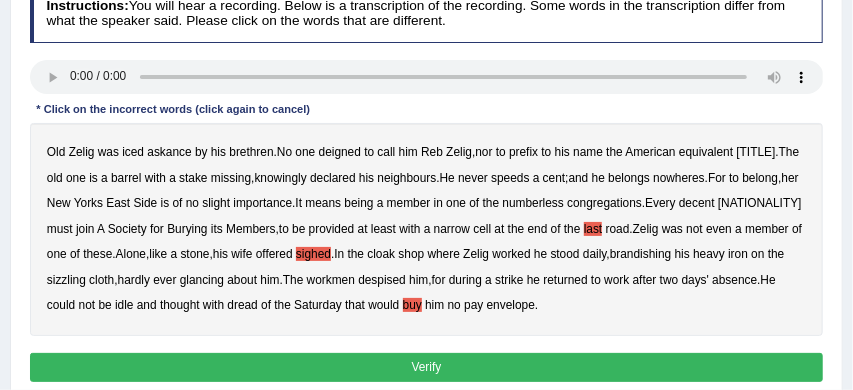 click on "Verify" at bounding box center (427, 367) 